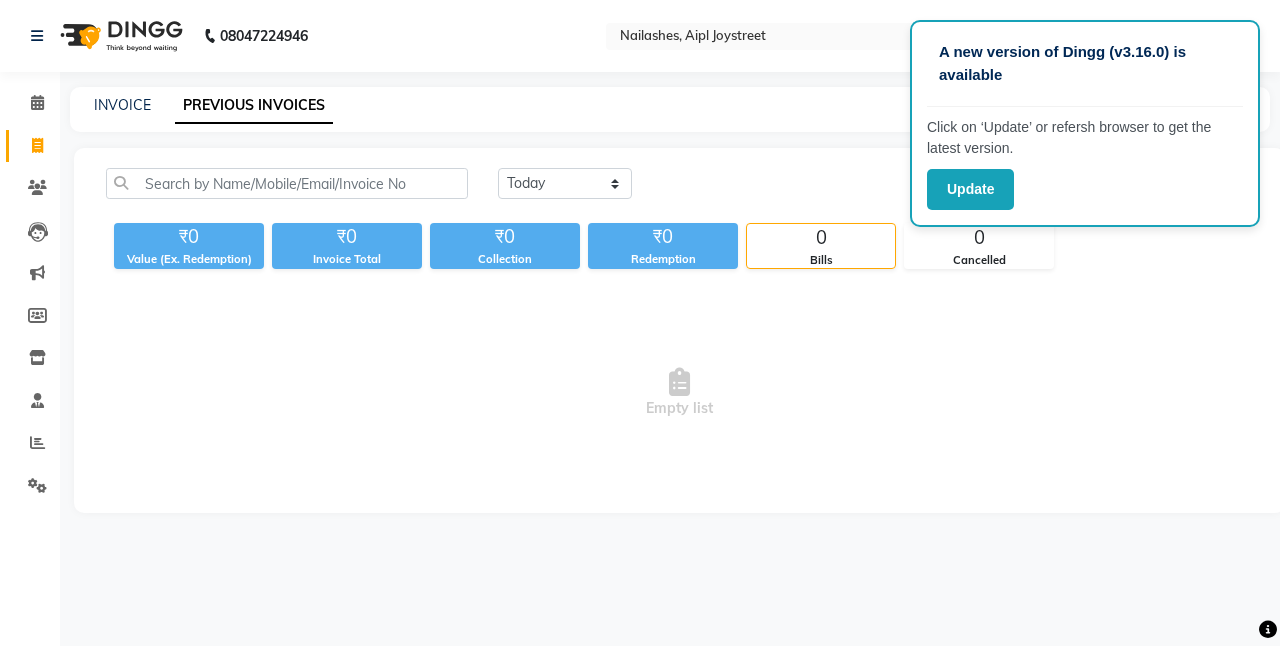 scroll, scrollTop: 0, scrollLeft: 0, axis: both 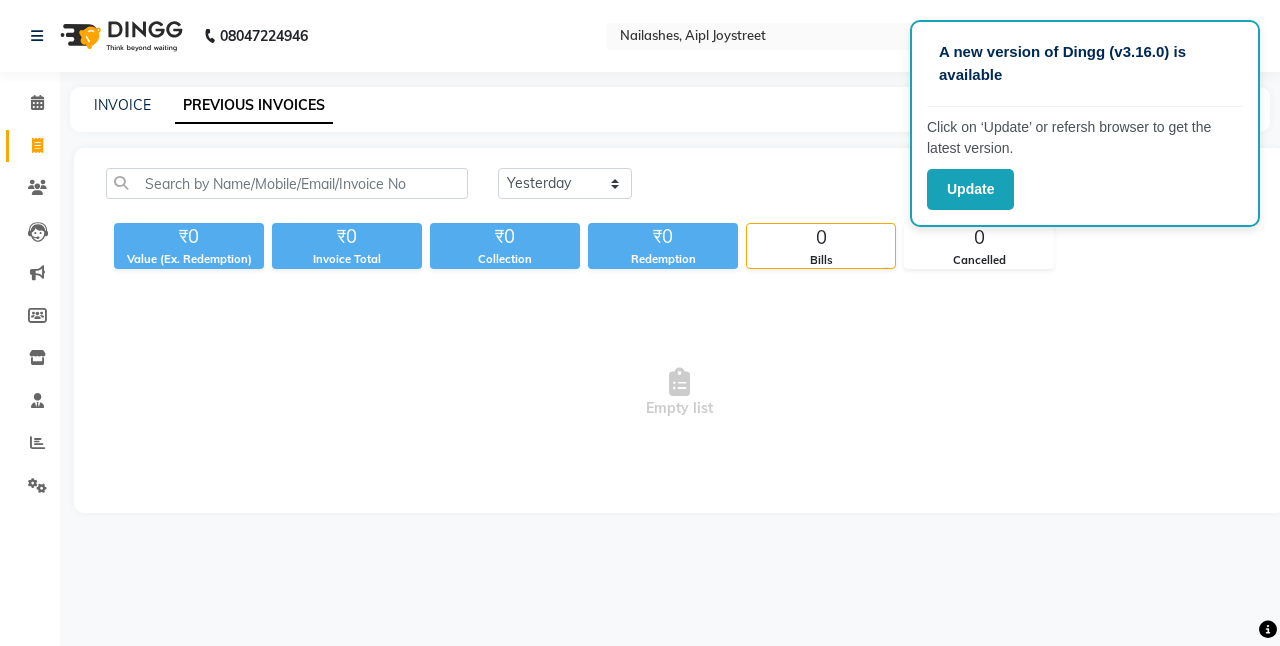 click on "Today Yesterday Custom Range" 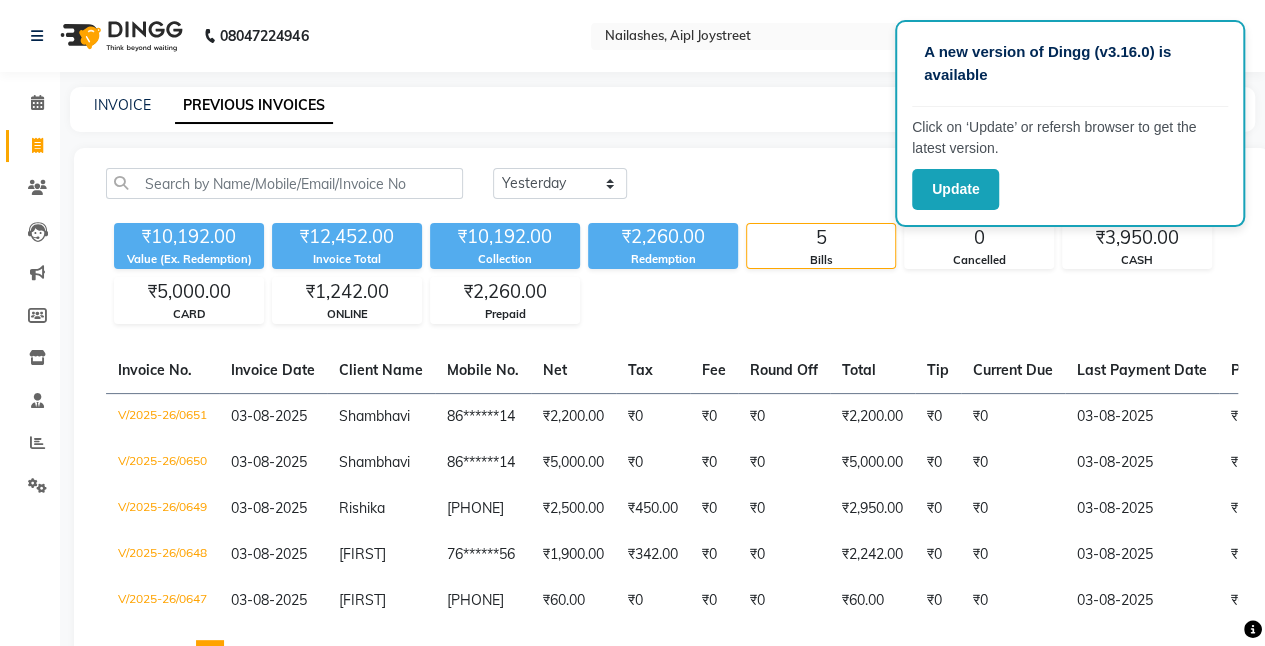 drag, startPoint x: 523, startPoint y: 188, endPoint x: 521, endPoint y: 323, distance: 135.01482 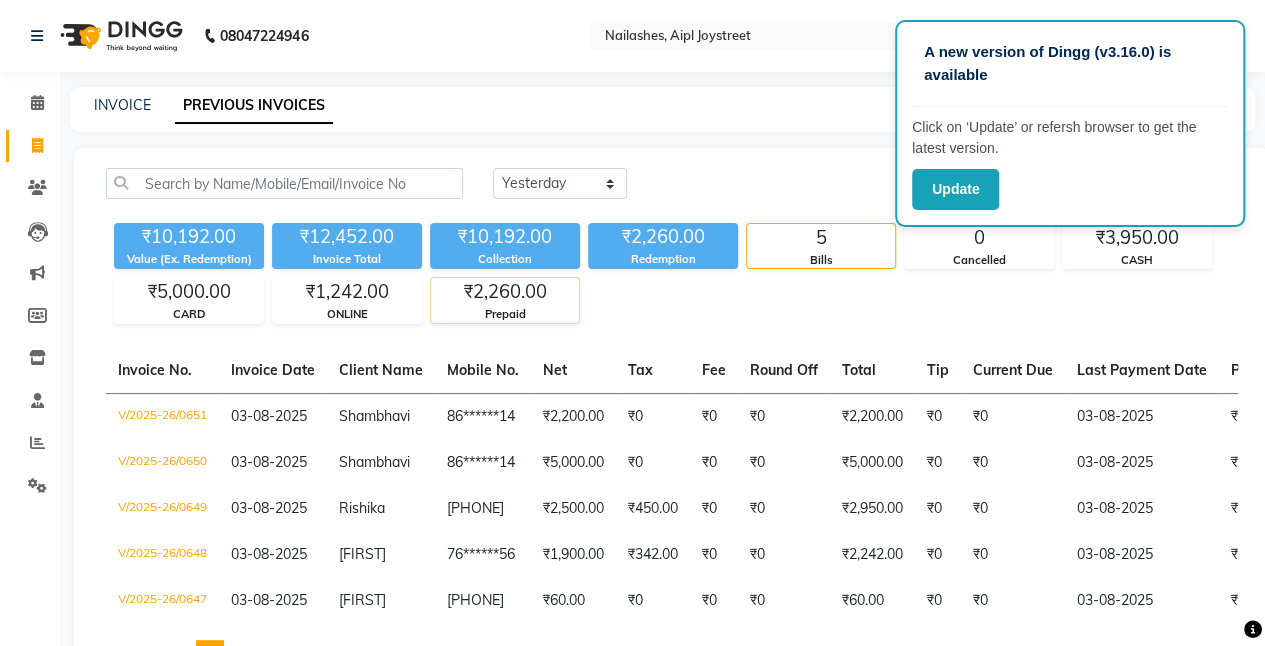 select on "range" 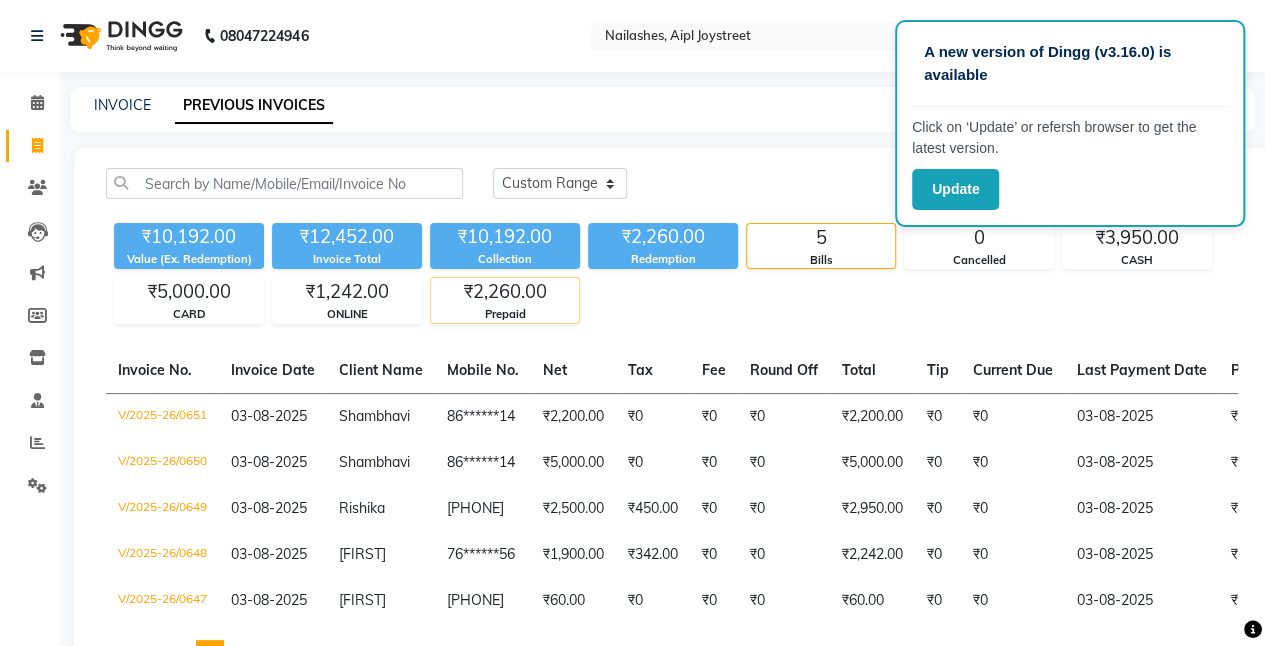 click on "Today Yesterday Custom Range" 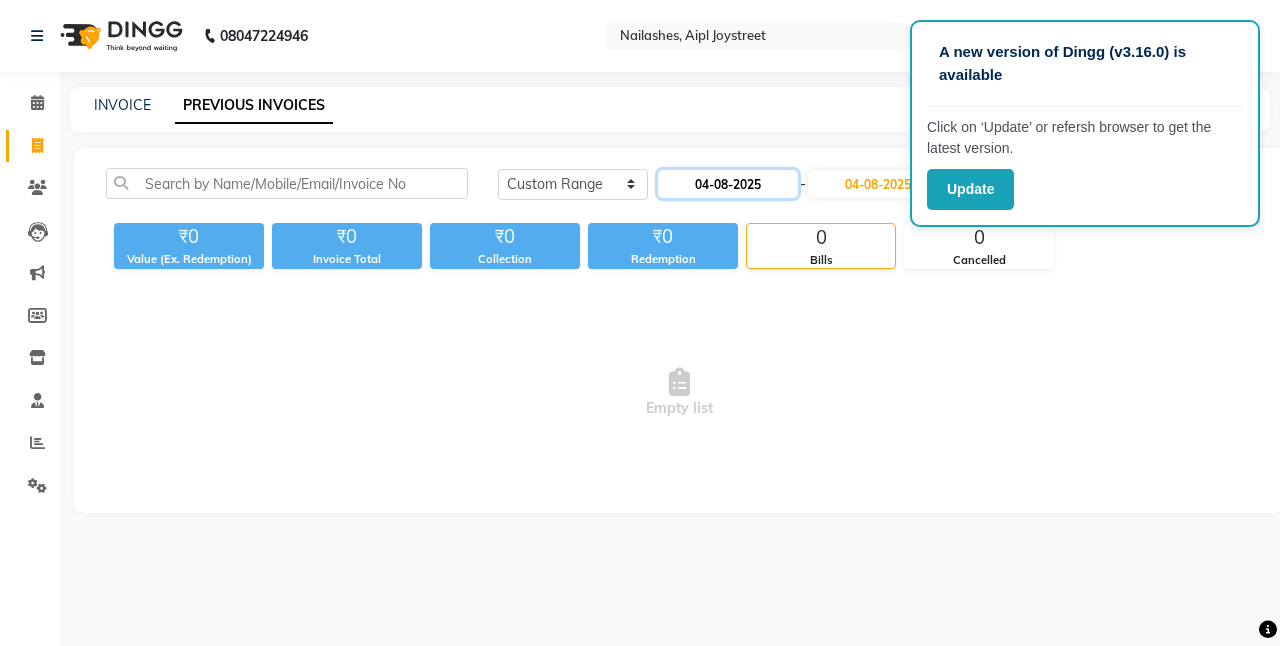 click on "04-08-2025" 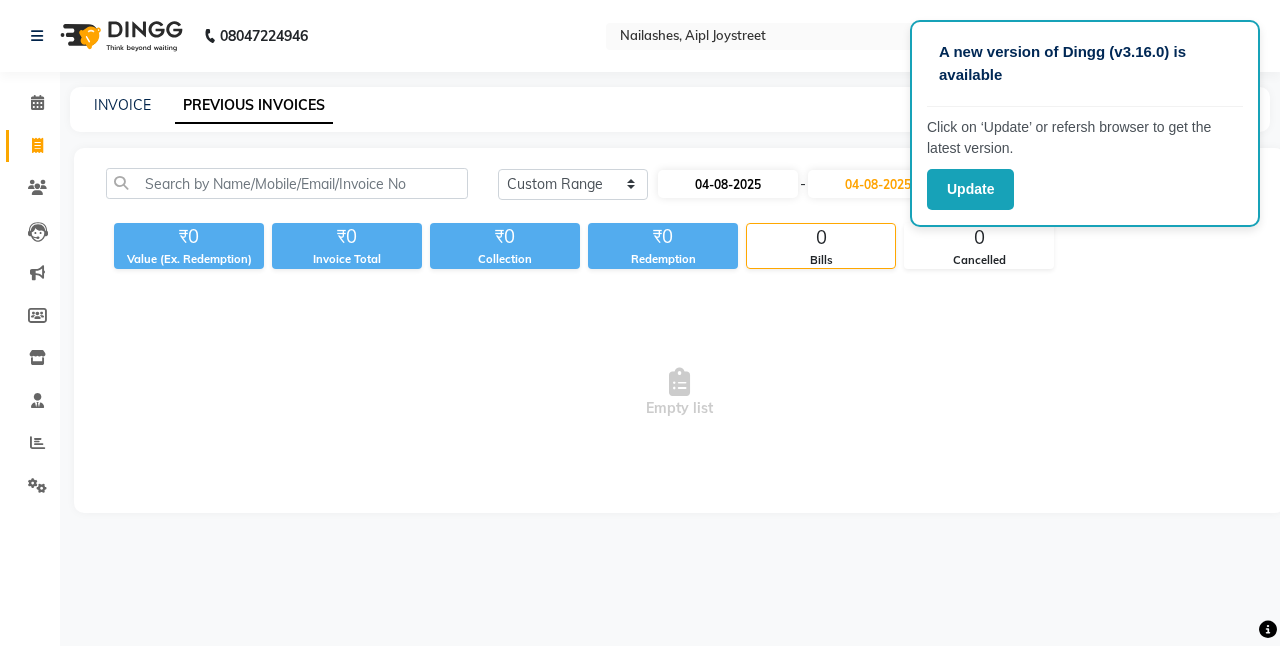 select on "8" 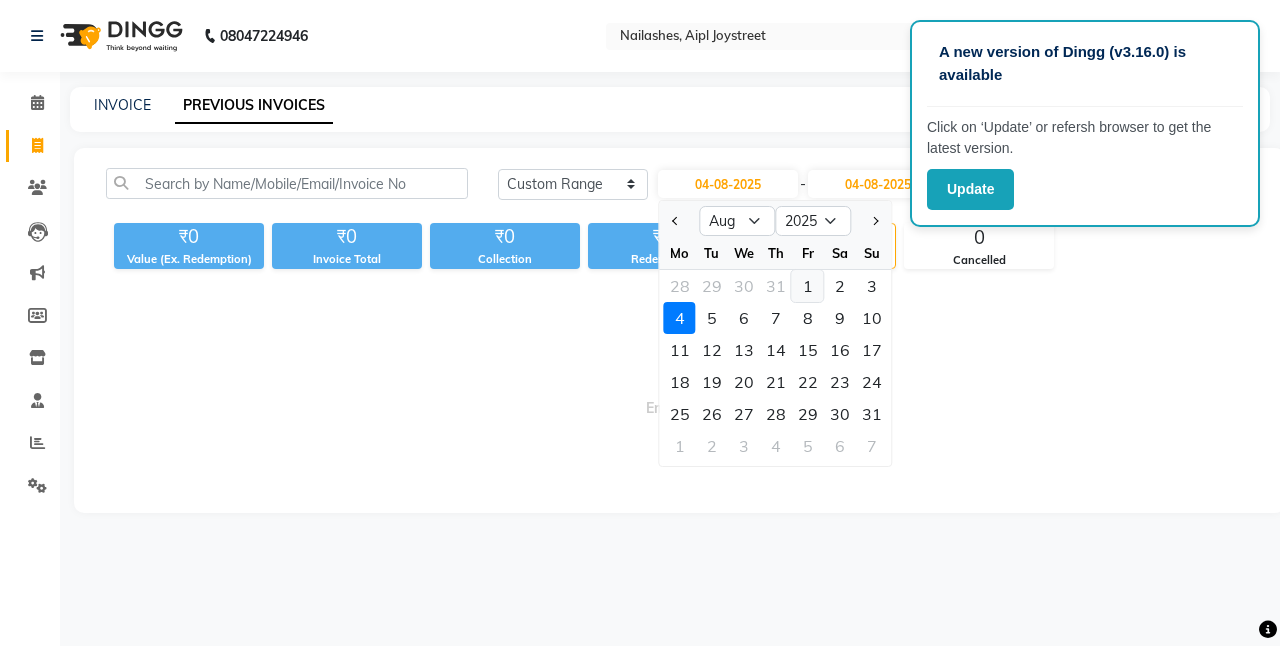 click on "1" 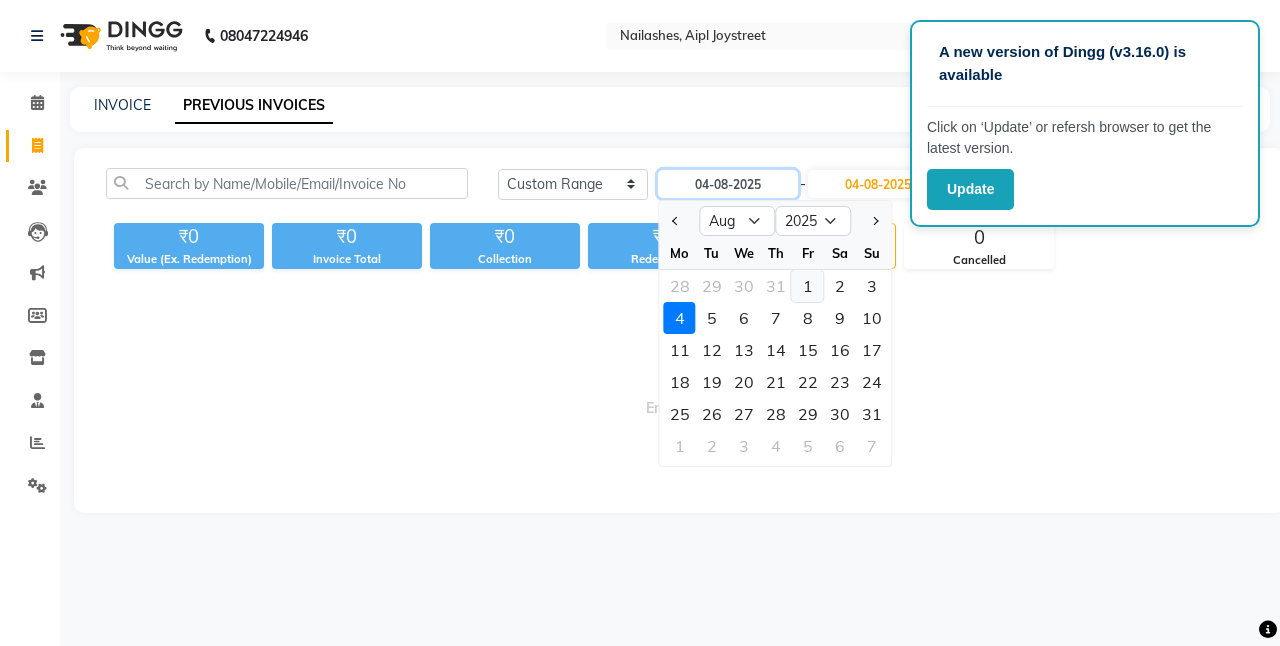 type on "01-08-2025" 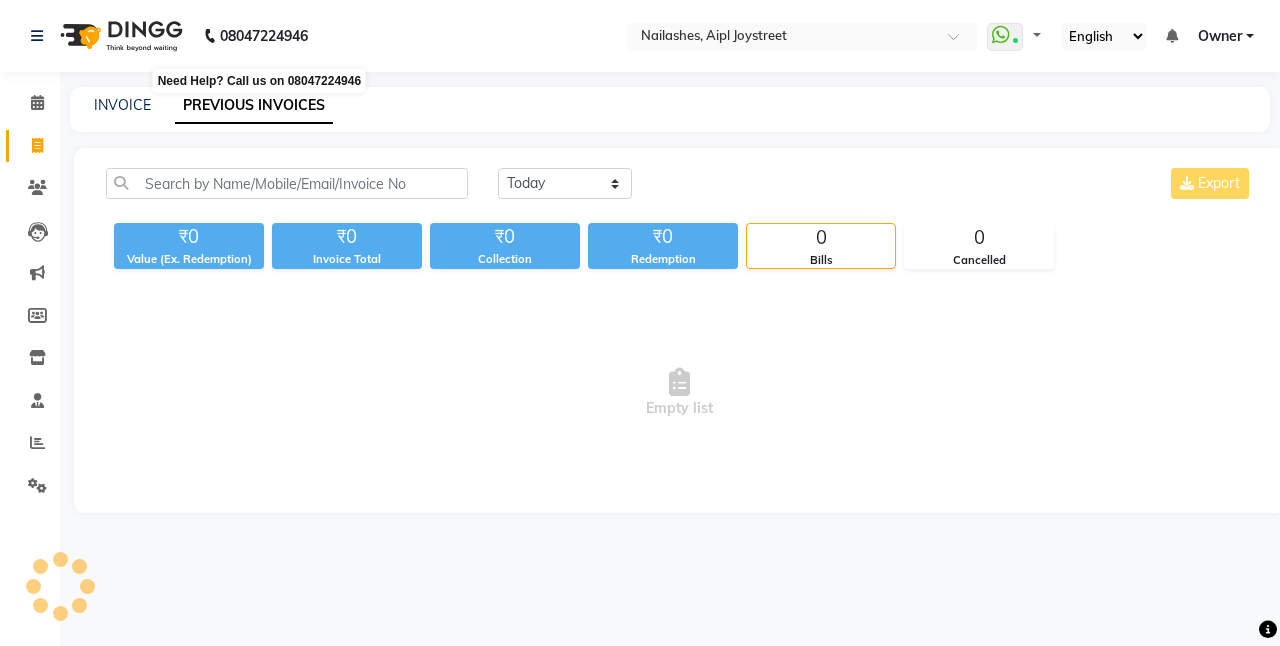 scroll, scrollTop: 0, scrollLeft: 0, axis: both 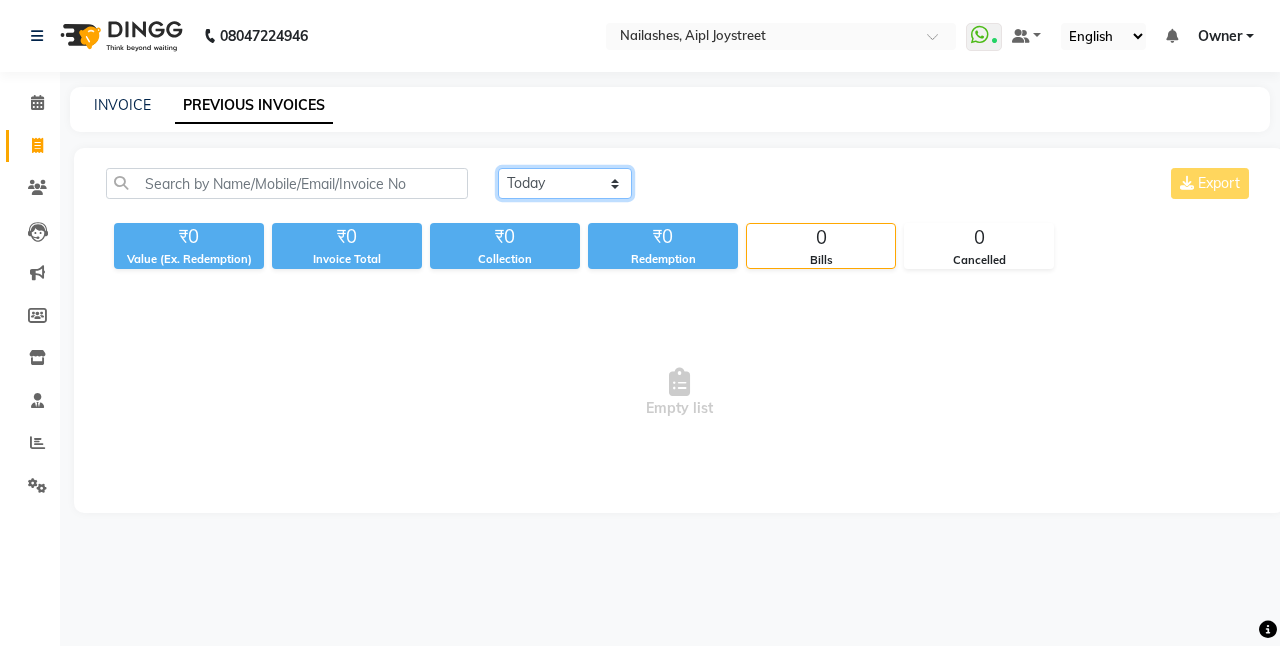 click on "Today Yesterday Custom Range" 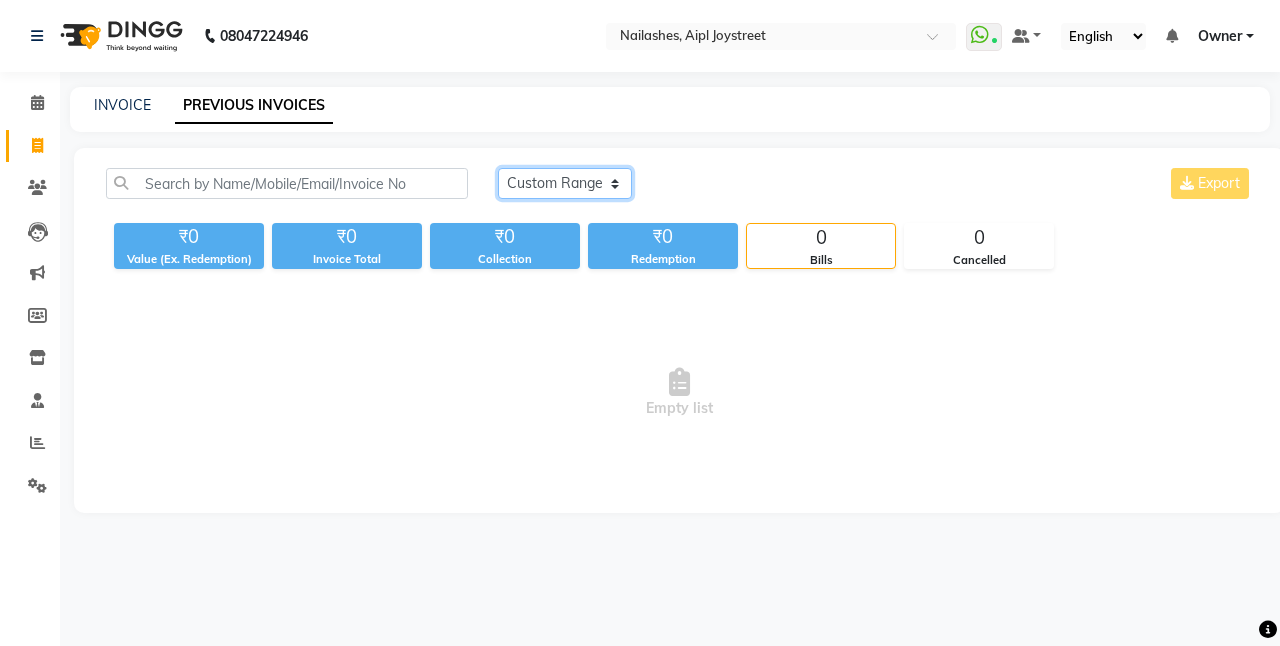 click on "Today Yesterday Custom Range" 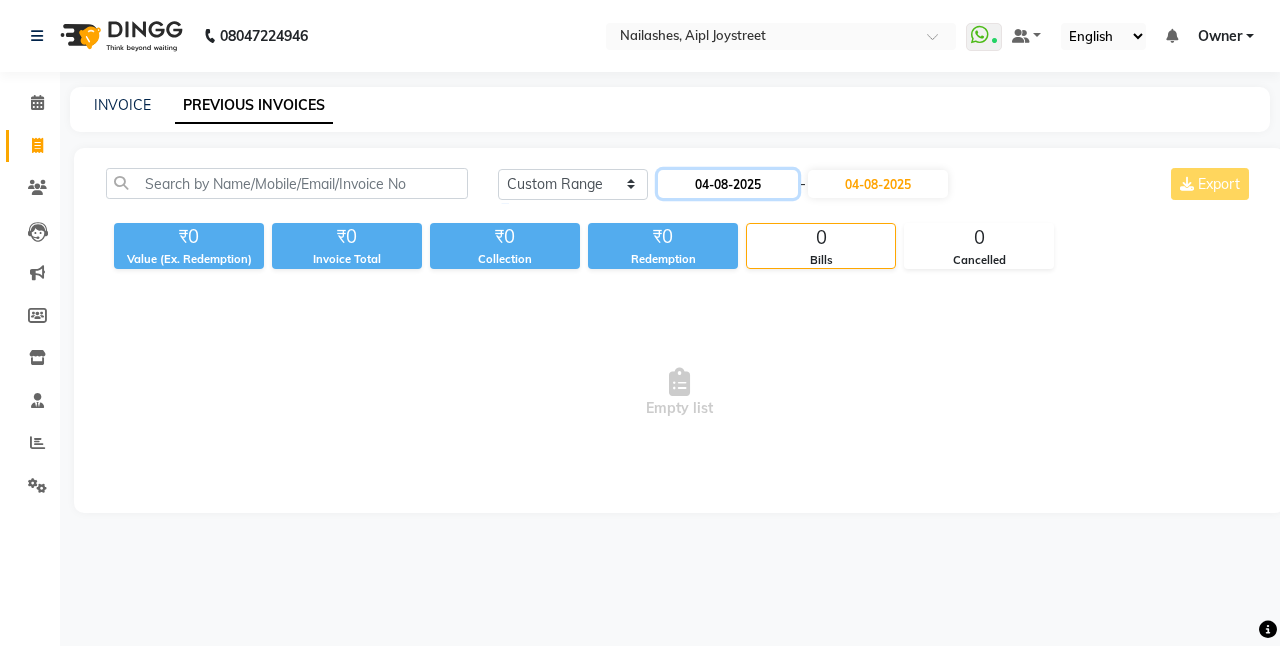 click on "04-08-2025" 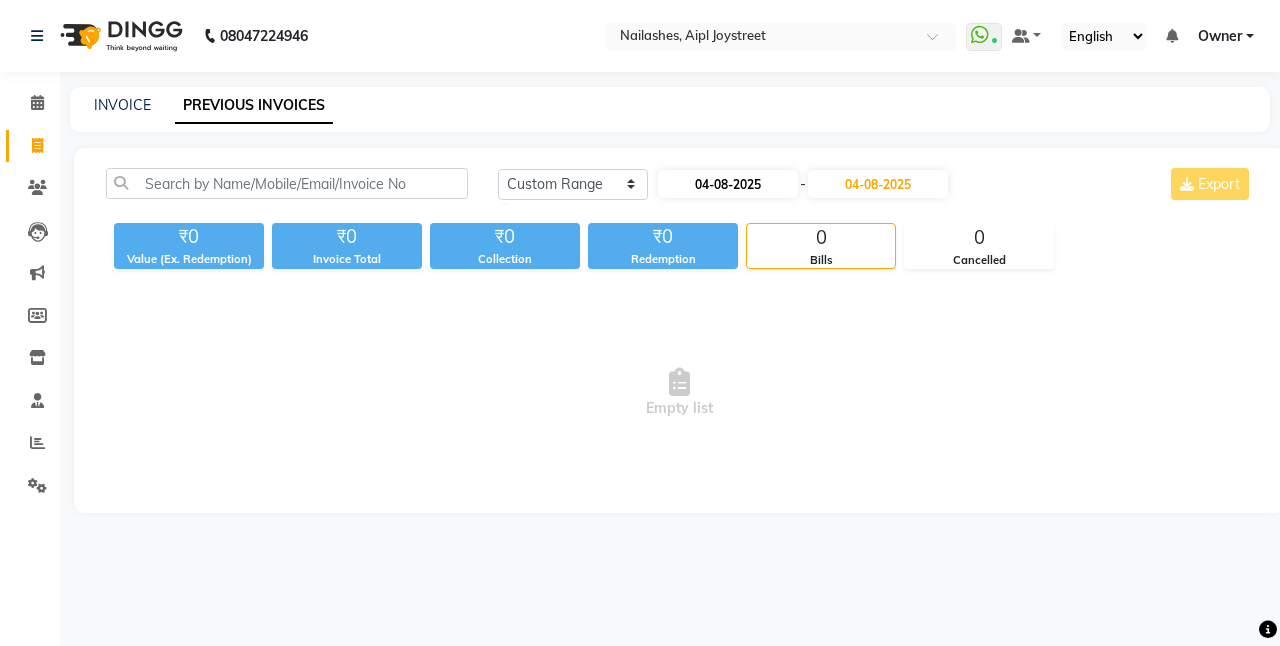 select on "8" 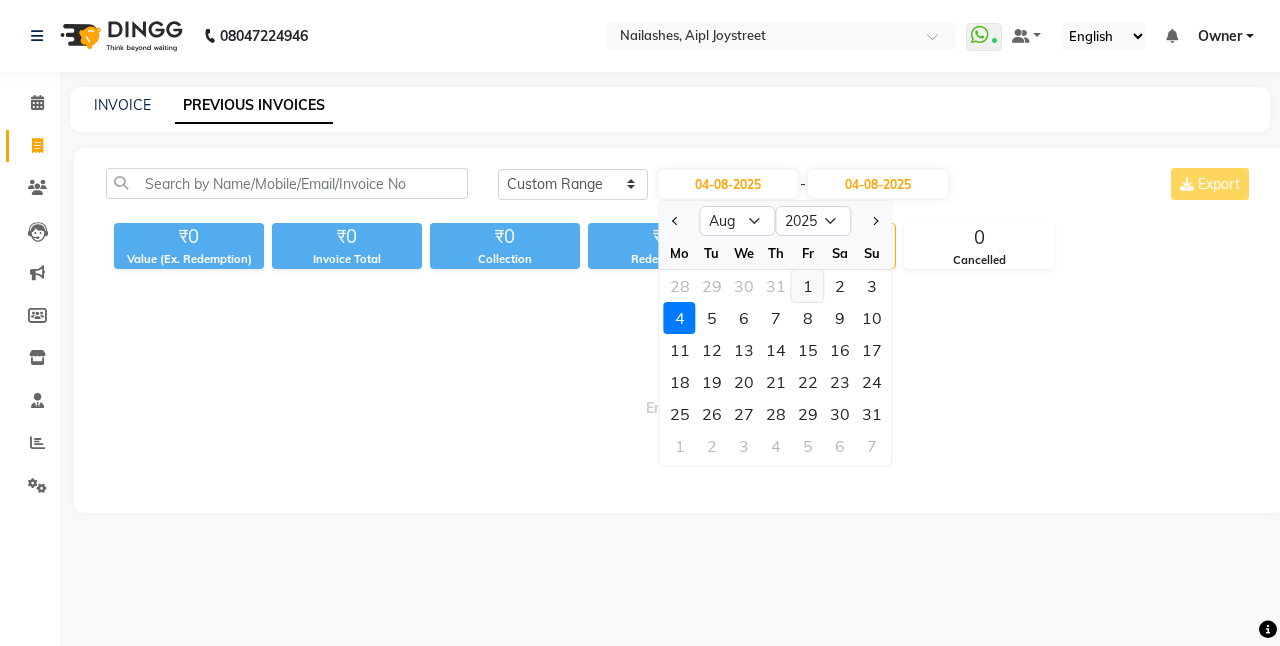 click on "1" 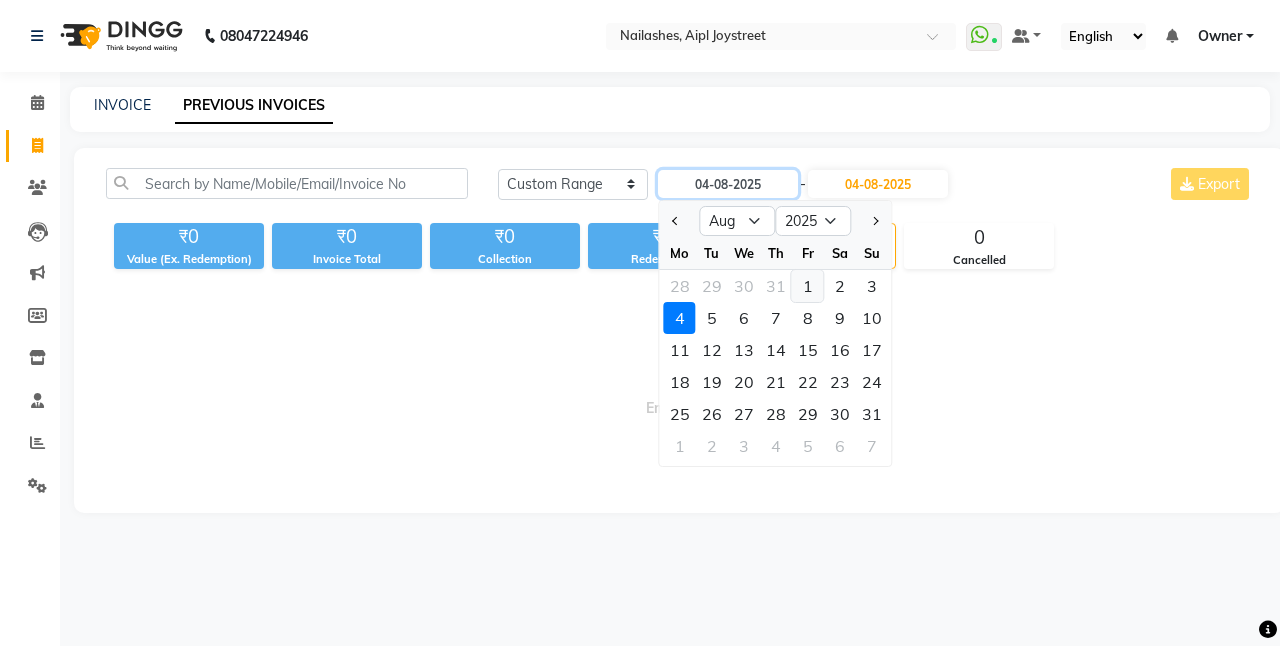 type on "01-08-2025" 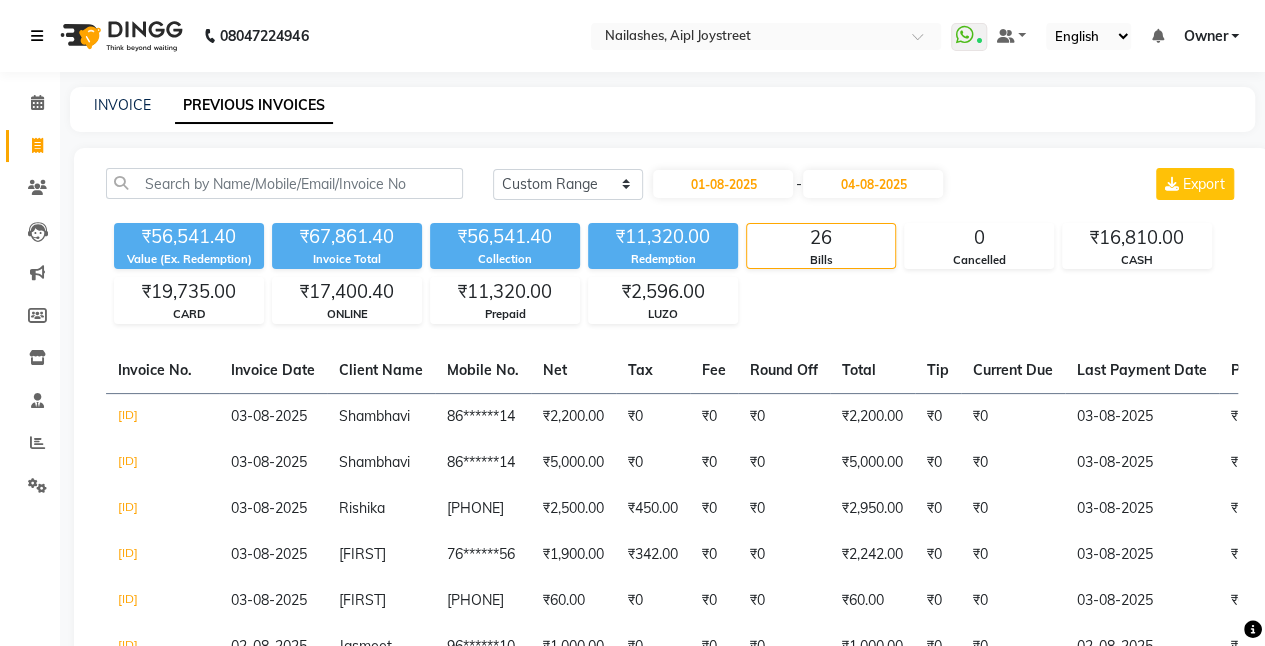 click at bounding box center (41, 36) 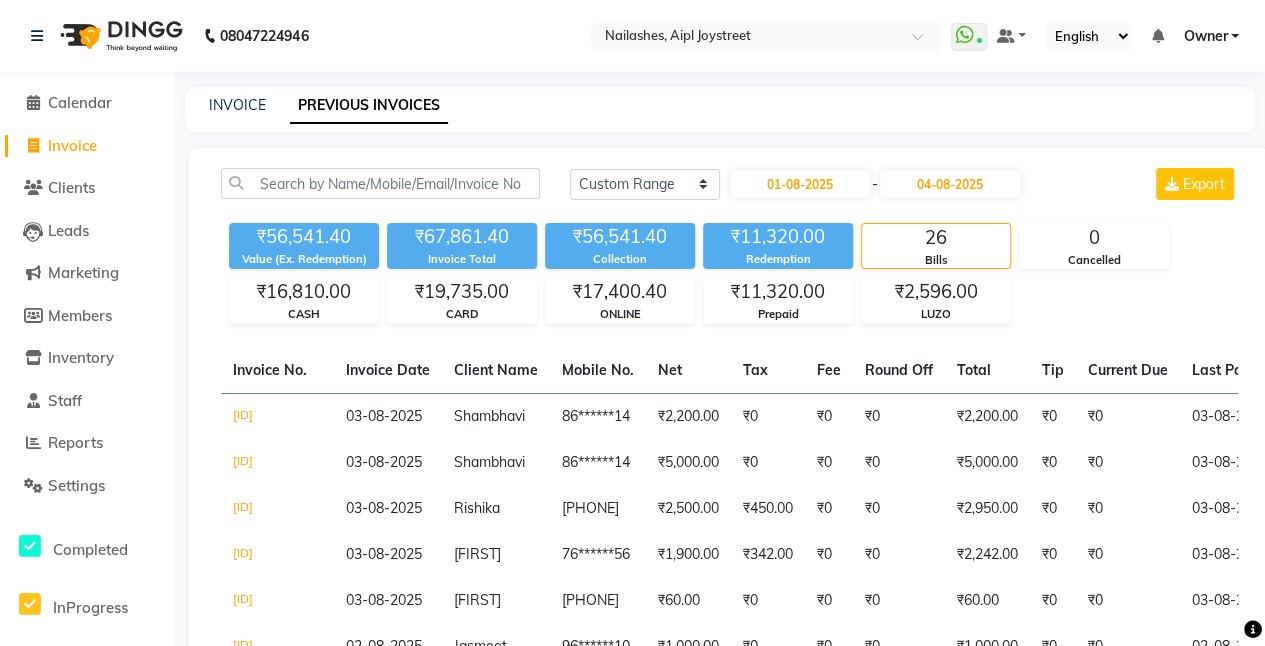 click on "Invoice" 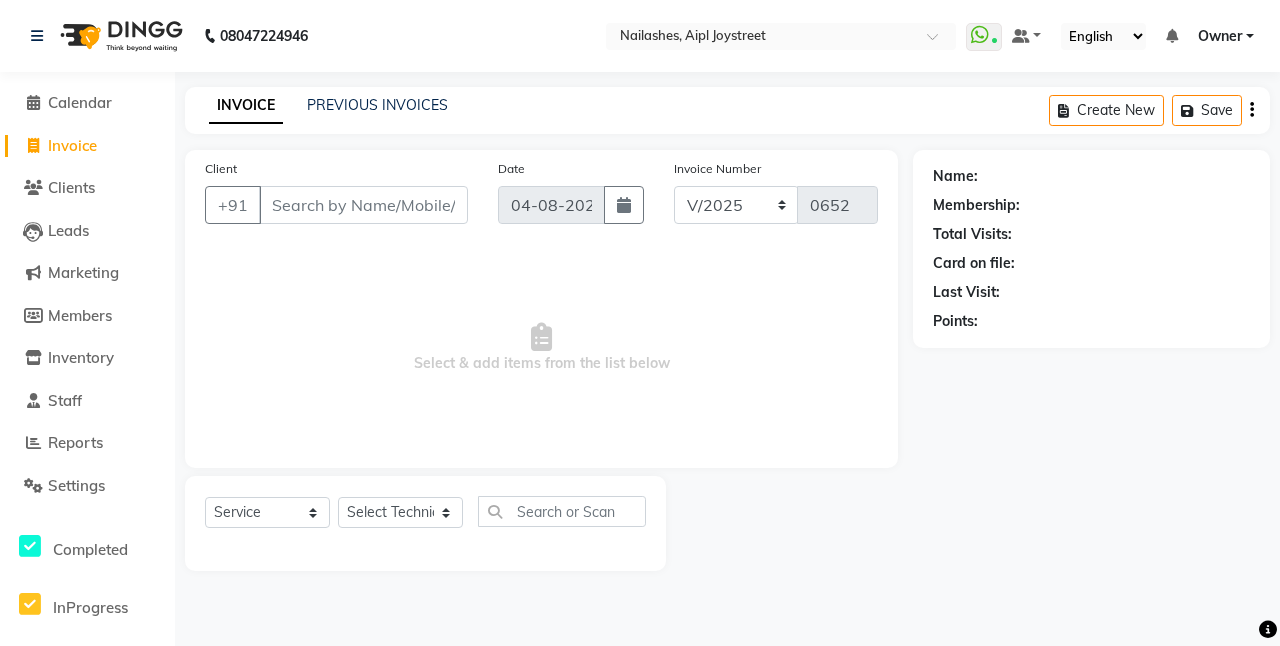 click on "Invoice" 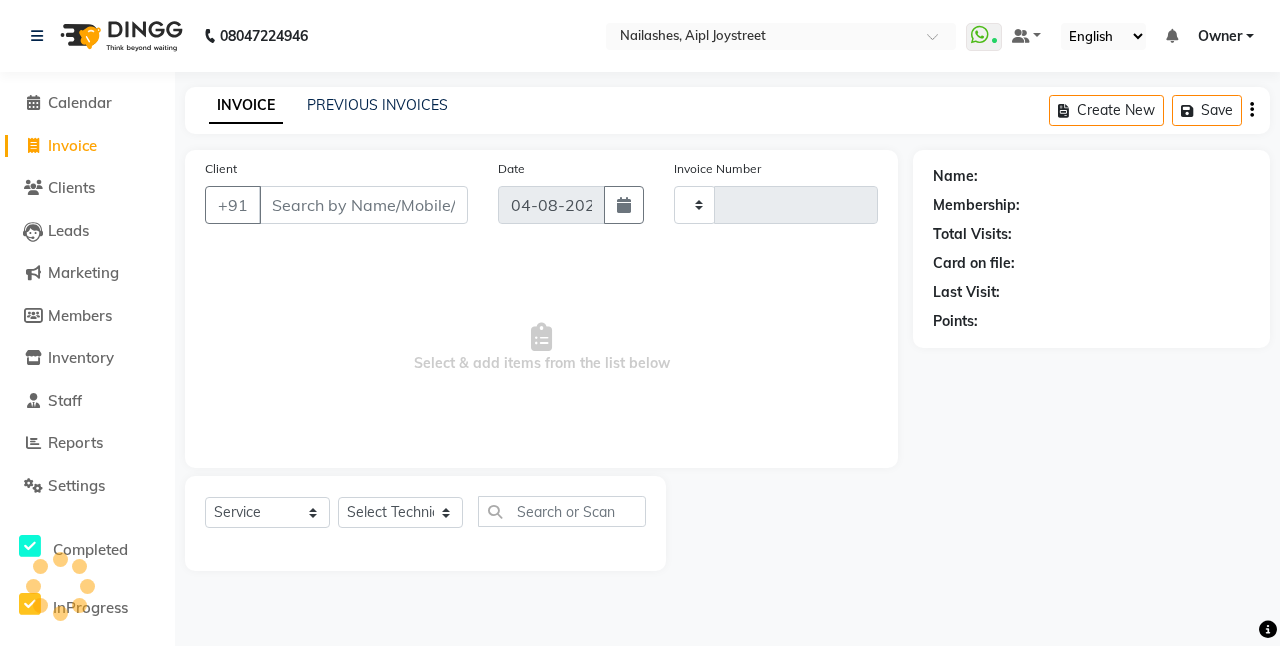 type on "0652" 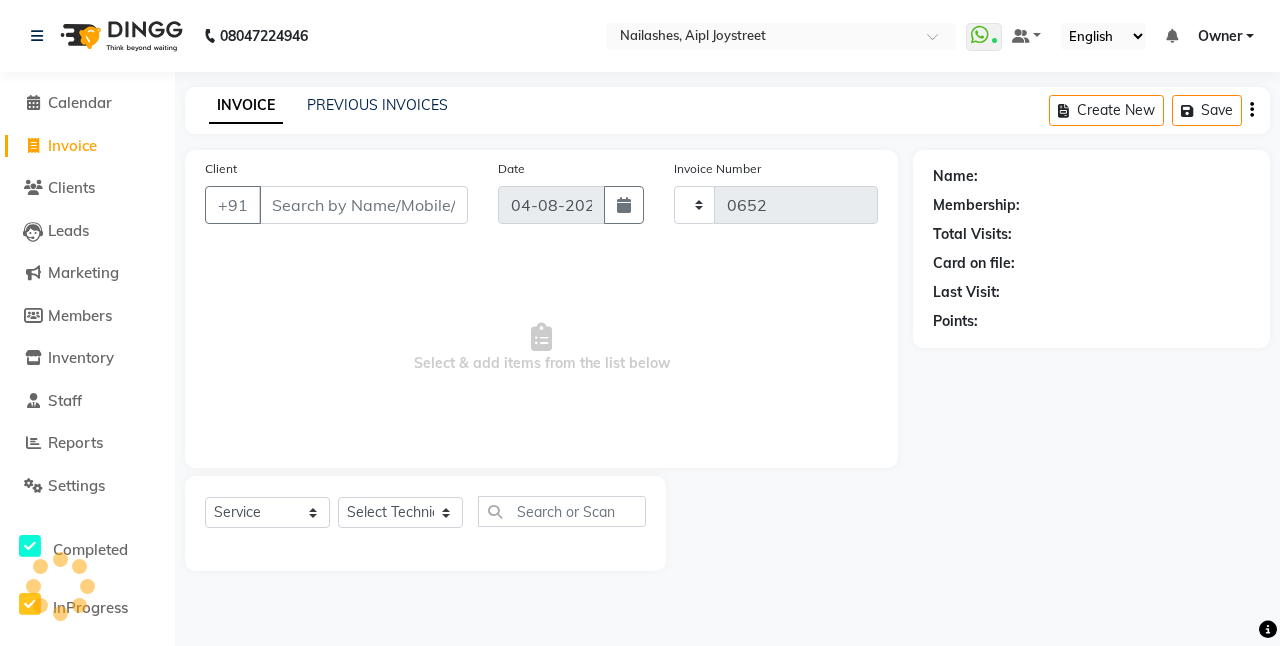 select on "[NUMBER]" 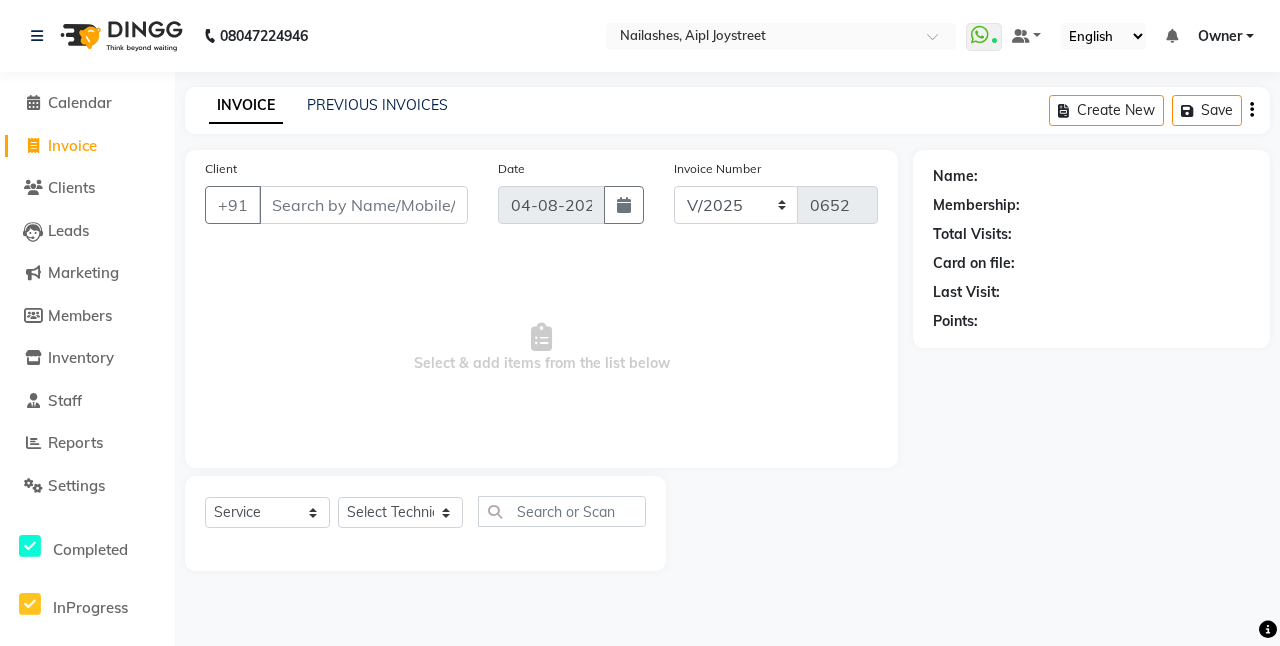 click on "Client" at bounding box center (363, 205) 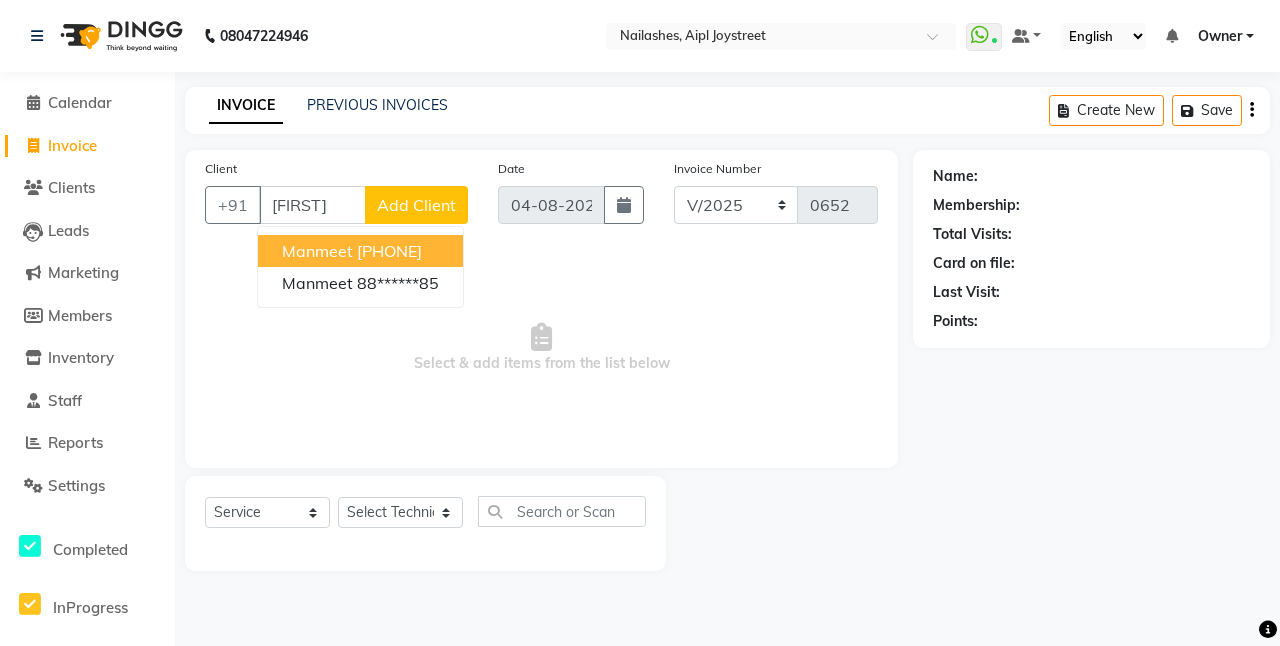 click on "[PHONE]" at bounding box center (389, 251) 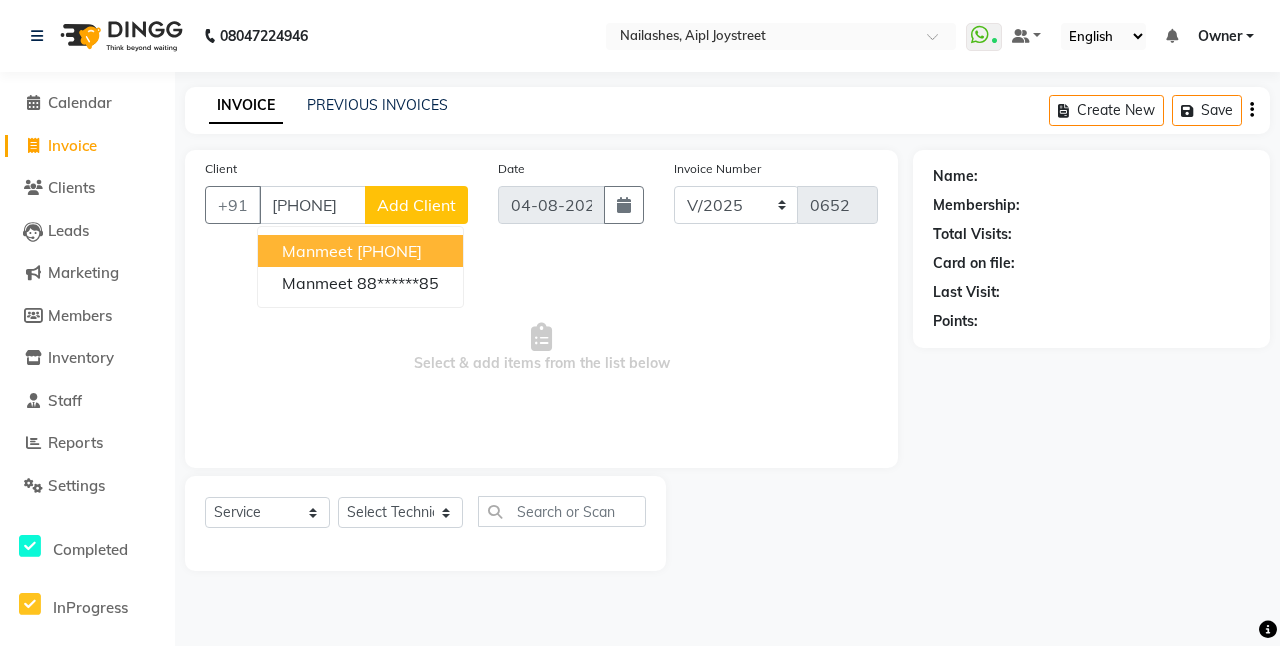 type on "[PHONE]" 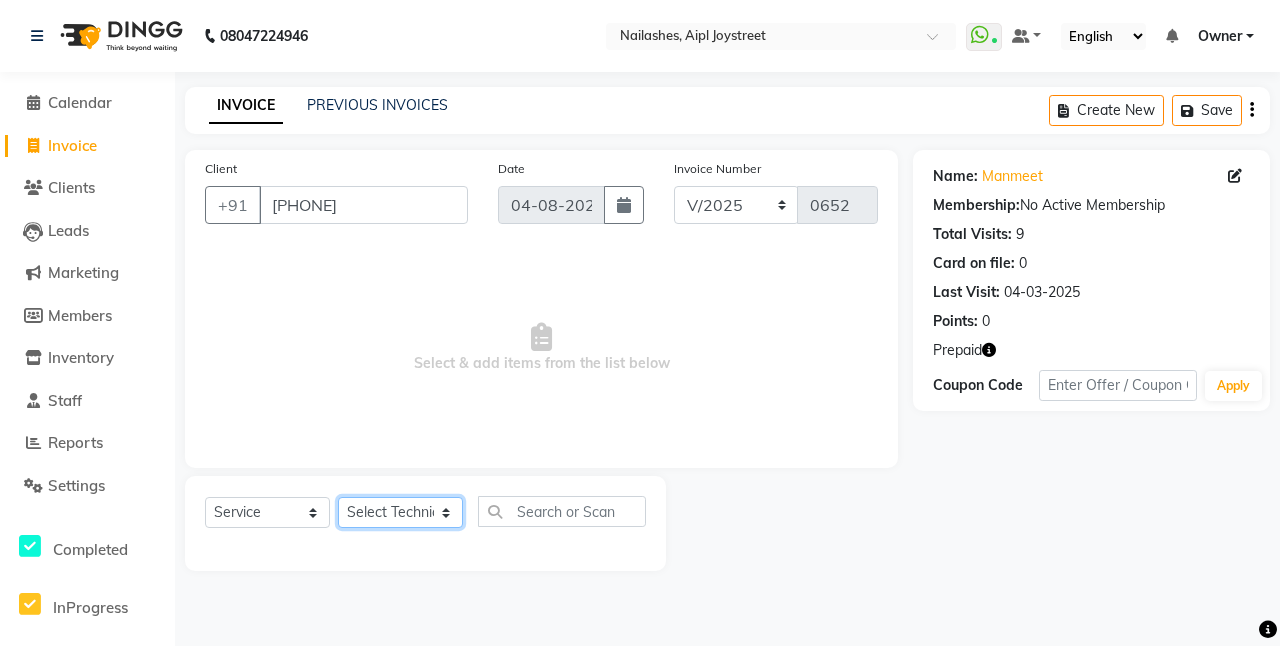 click on "Select Technician ajay Anita Chetan Manager Muskan Owner Prosanto Salome VIVEK" 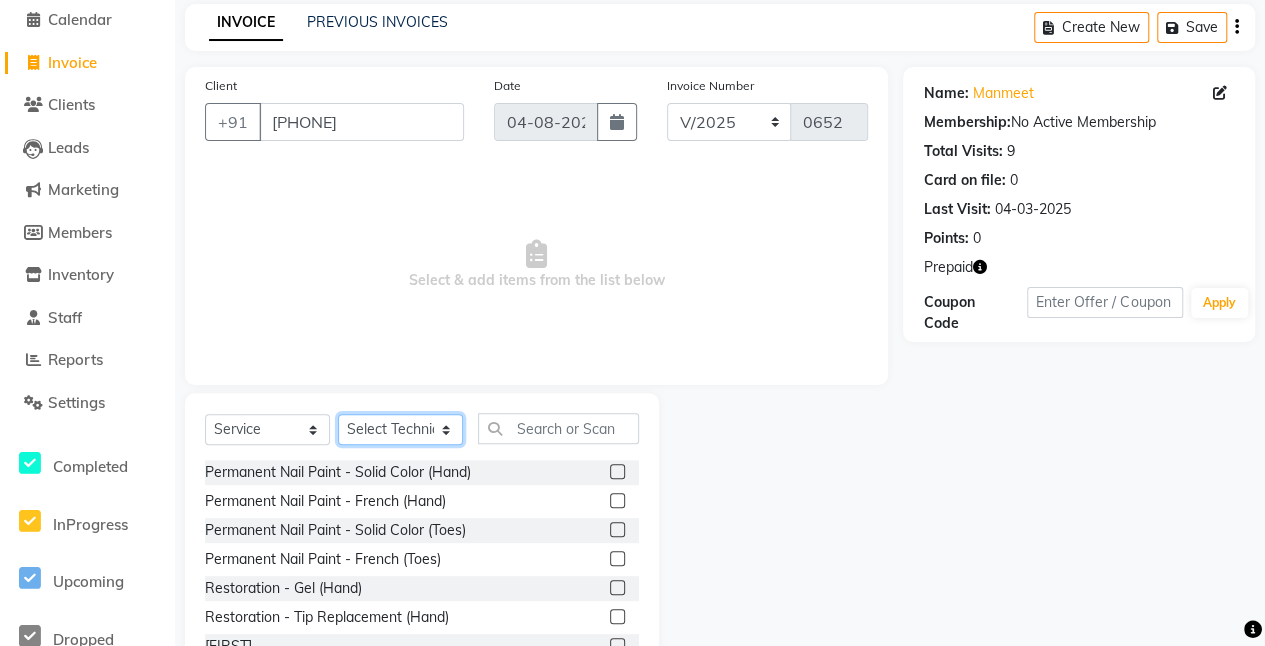 scroll, scrollTop: 86, scrollLeft: 0, axis: vertical 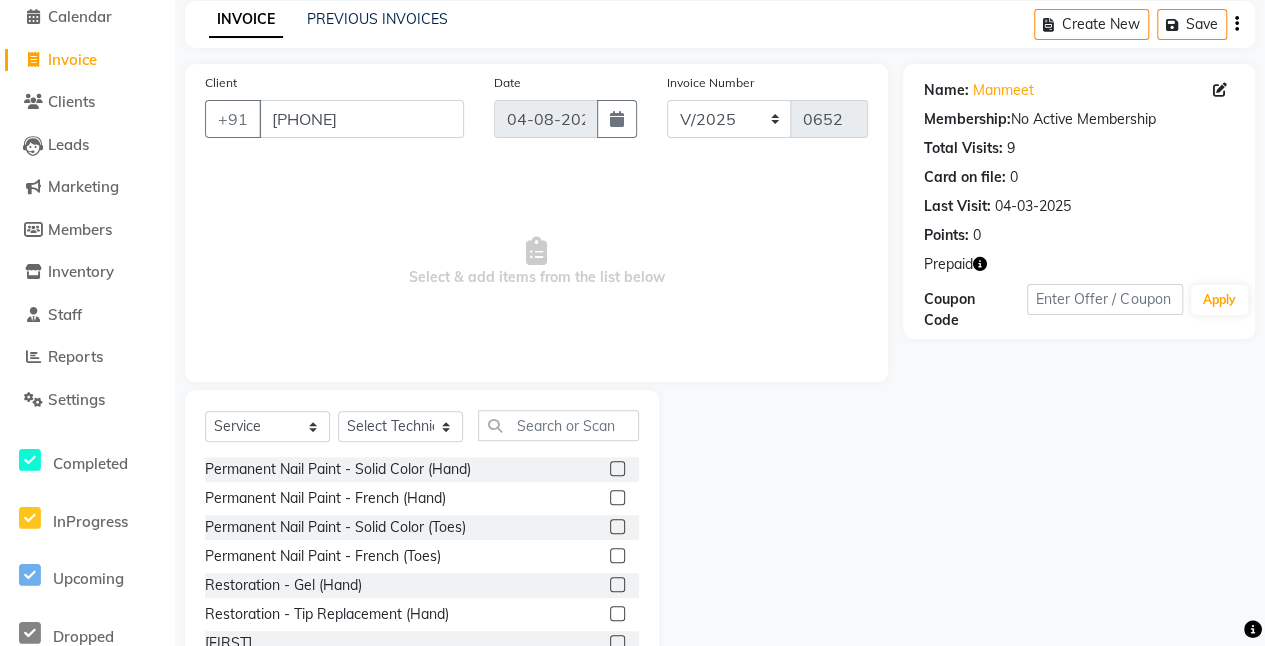 click 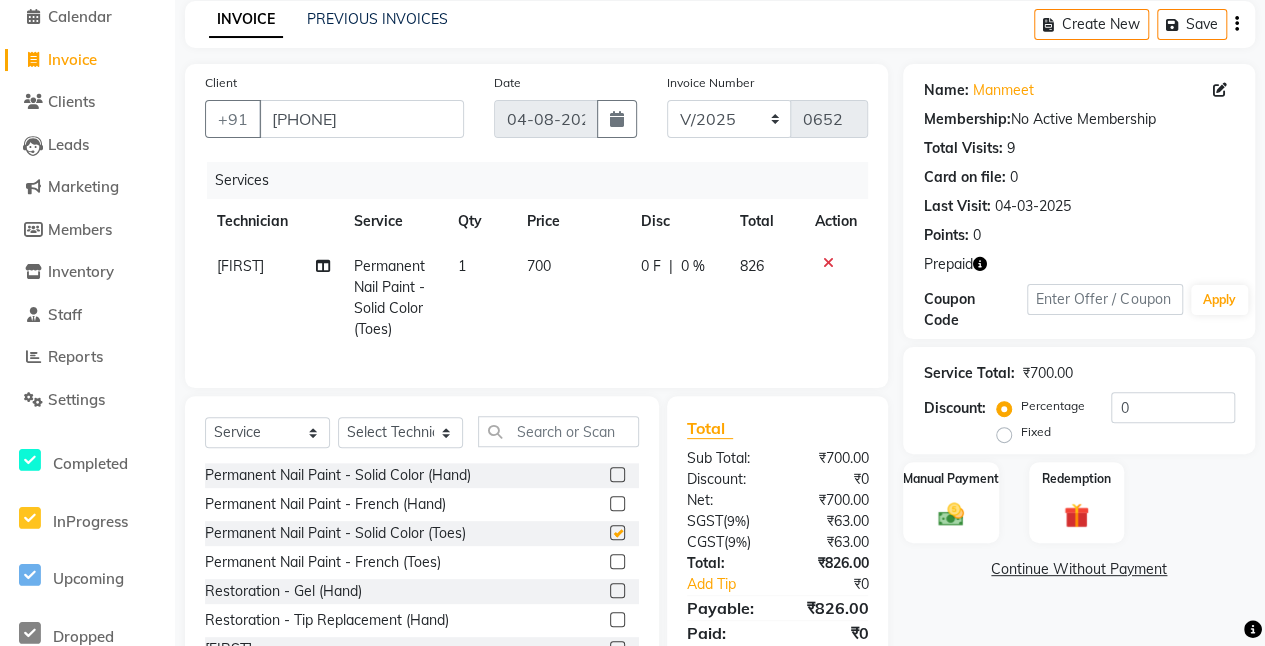 checkbox on "false" 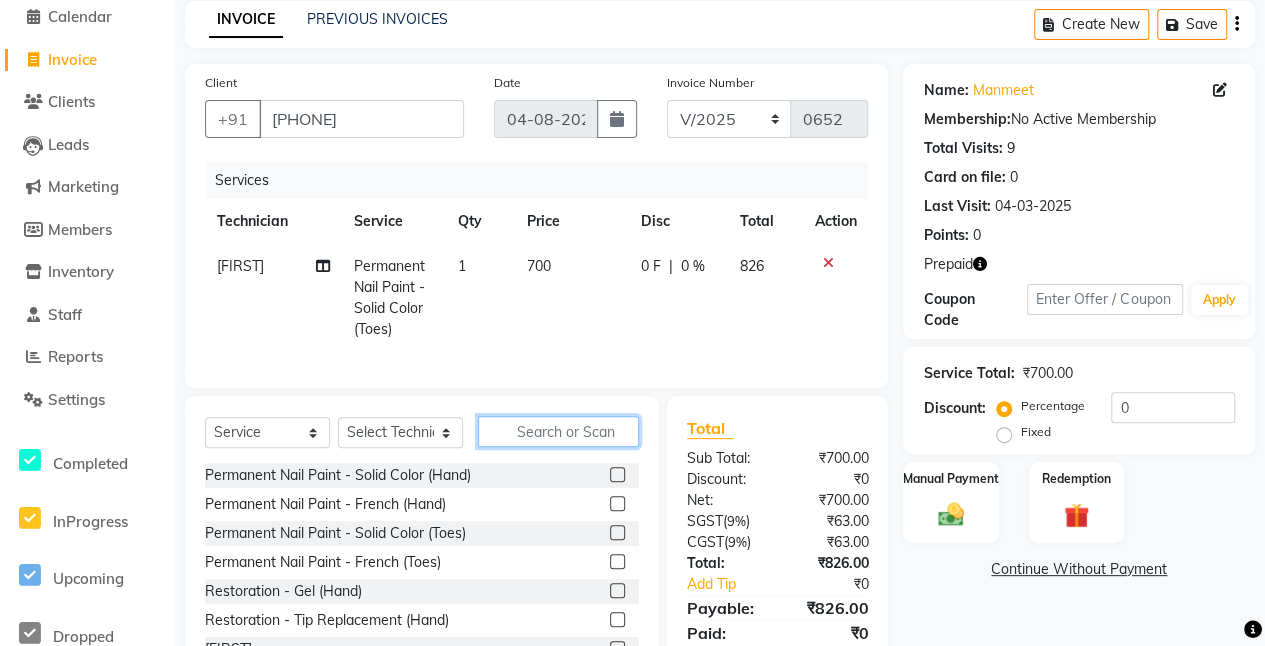 click 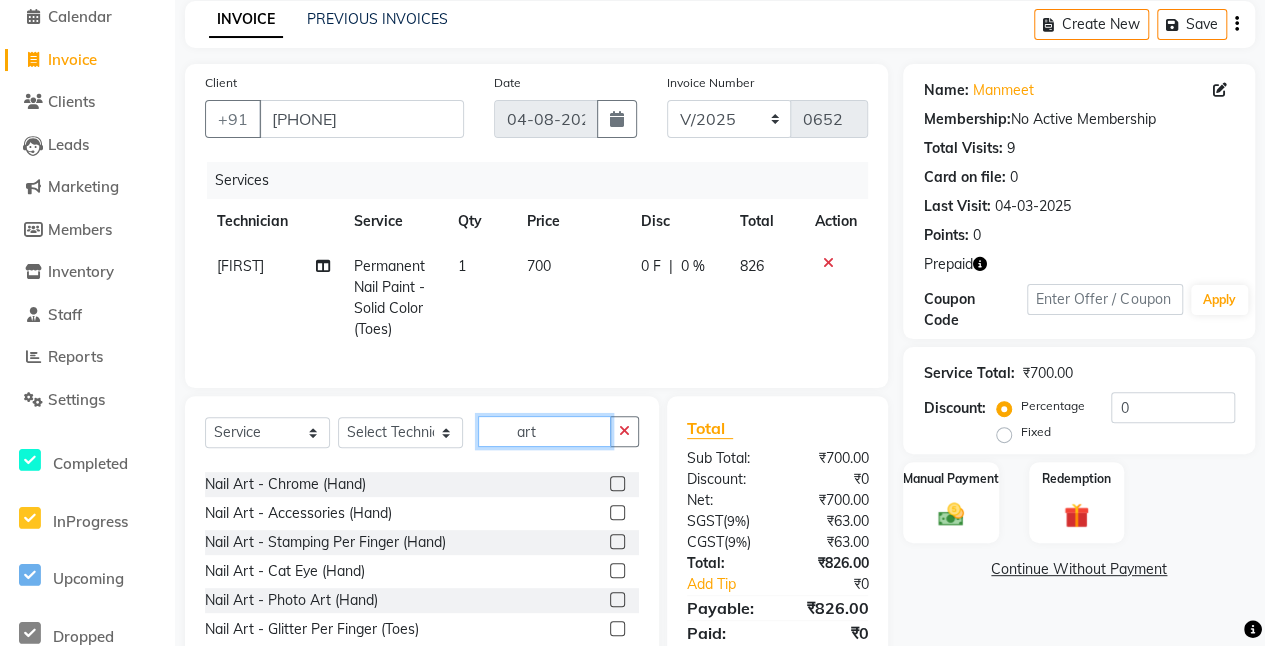 scroll, scrollTop: 224, scrollLeft: 0, axis: vertical 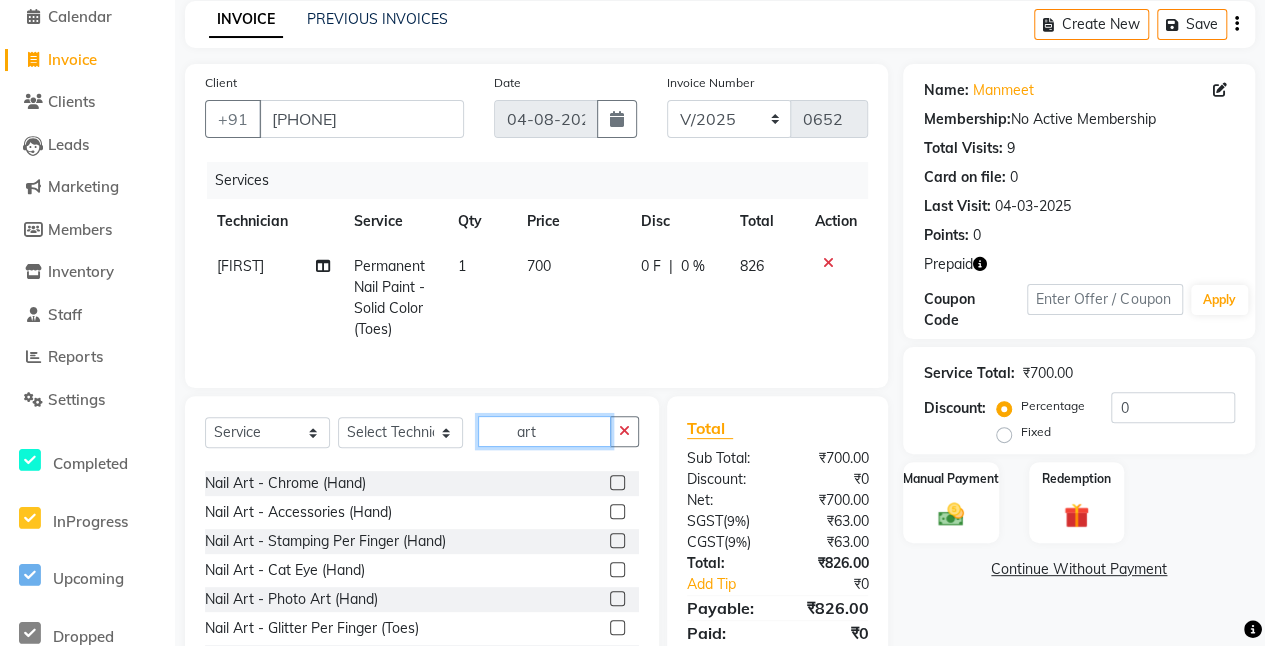 type on "art" 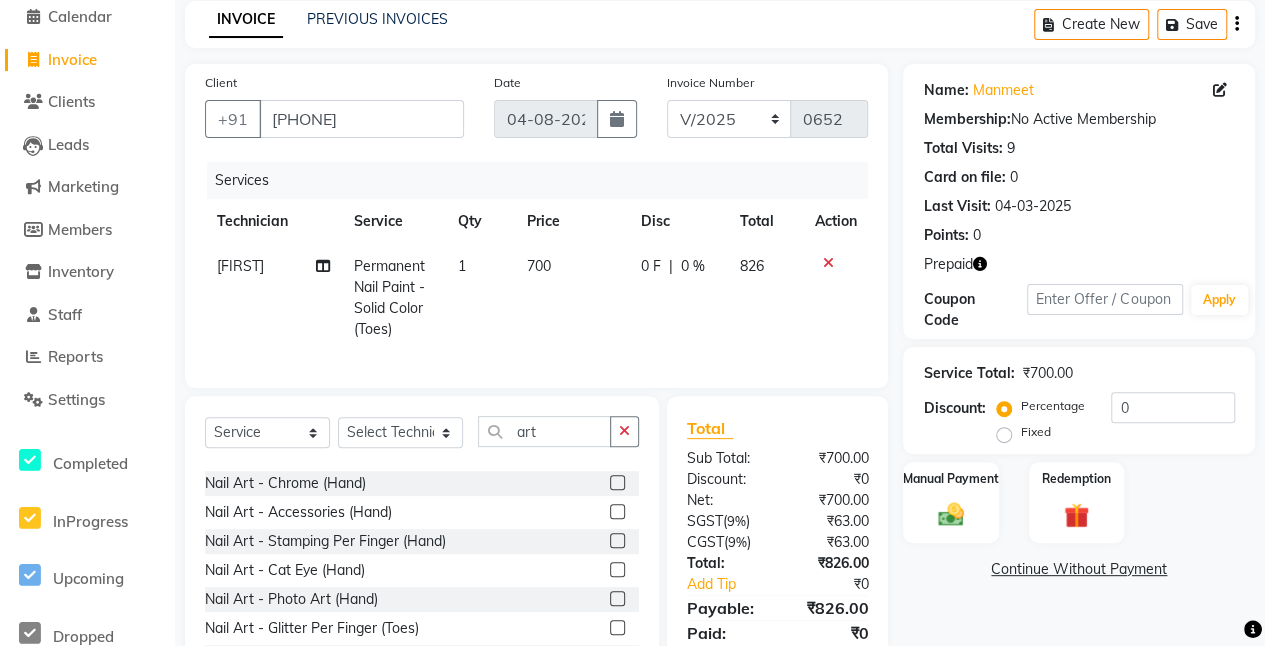 click 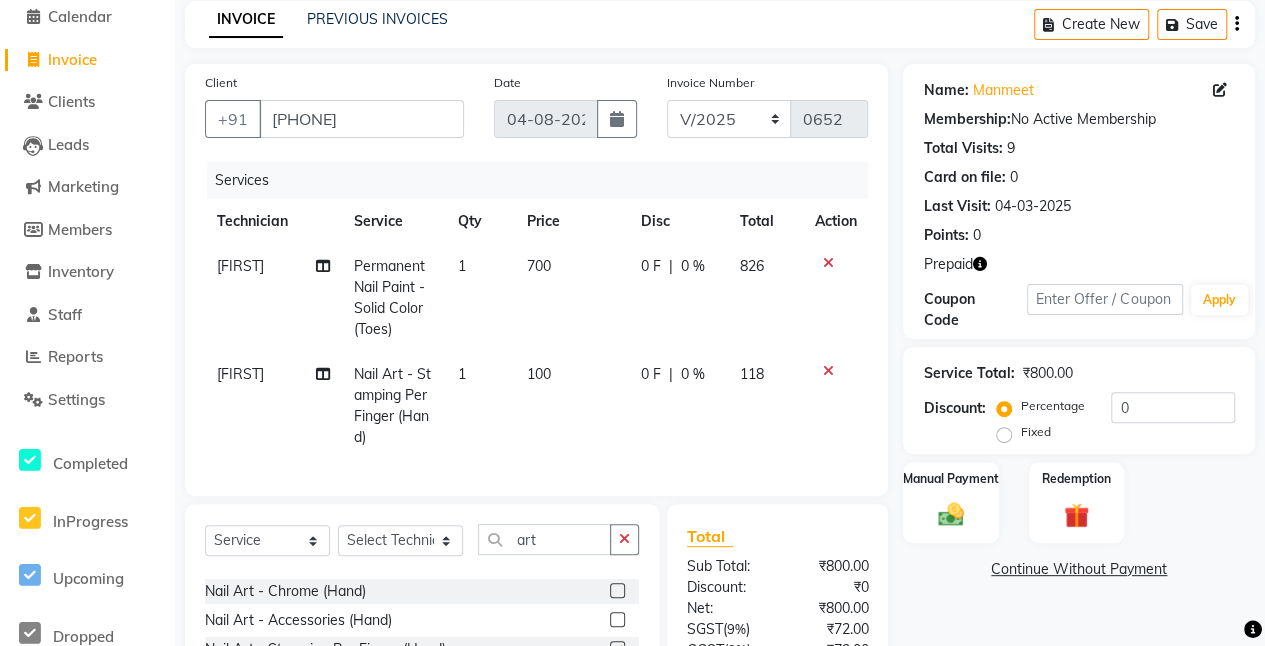 checkbox on "false" 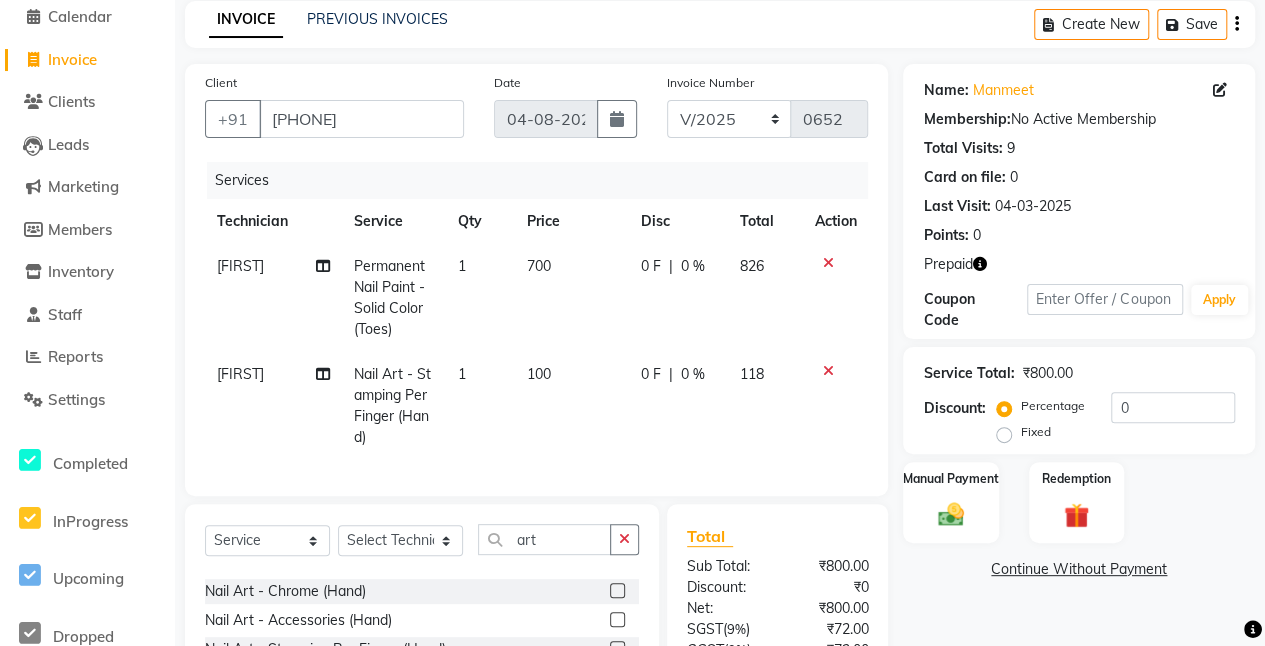 click on "100" 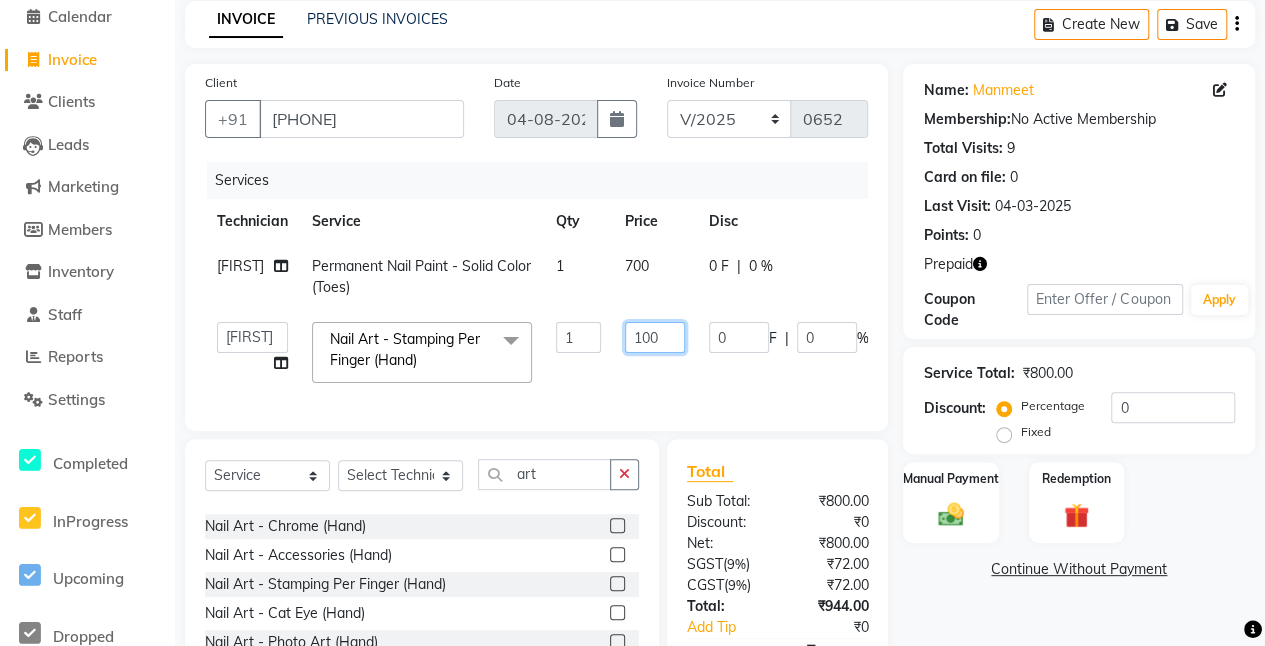 click on "100" 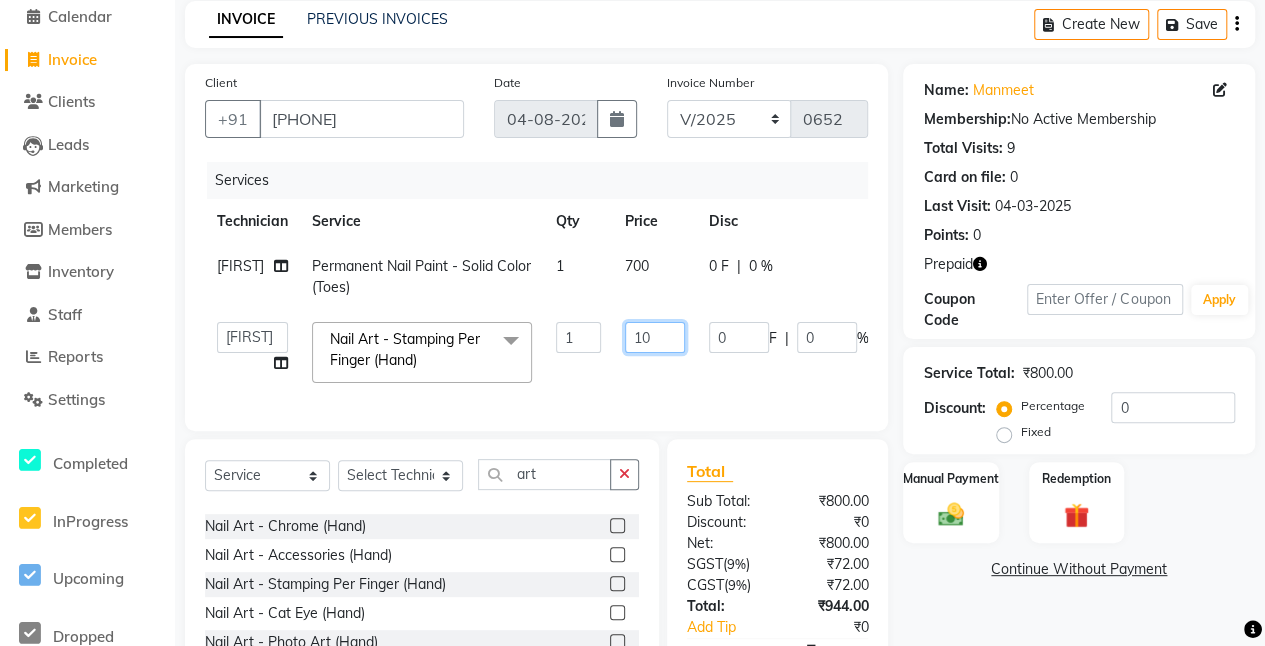 type on "1" 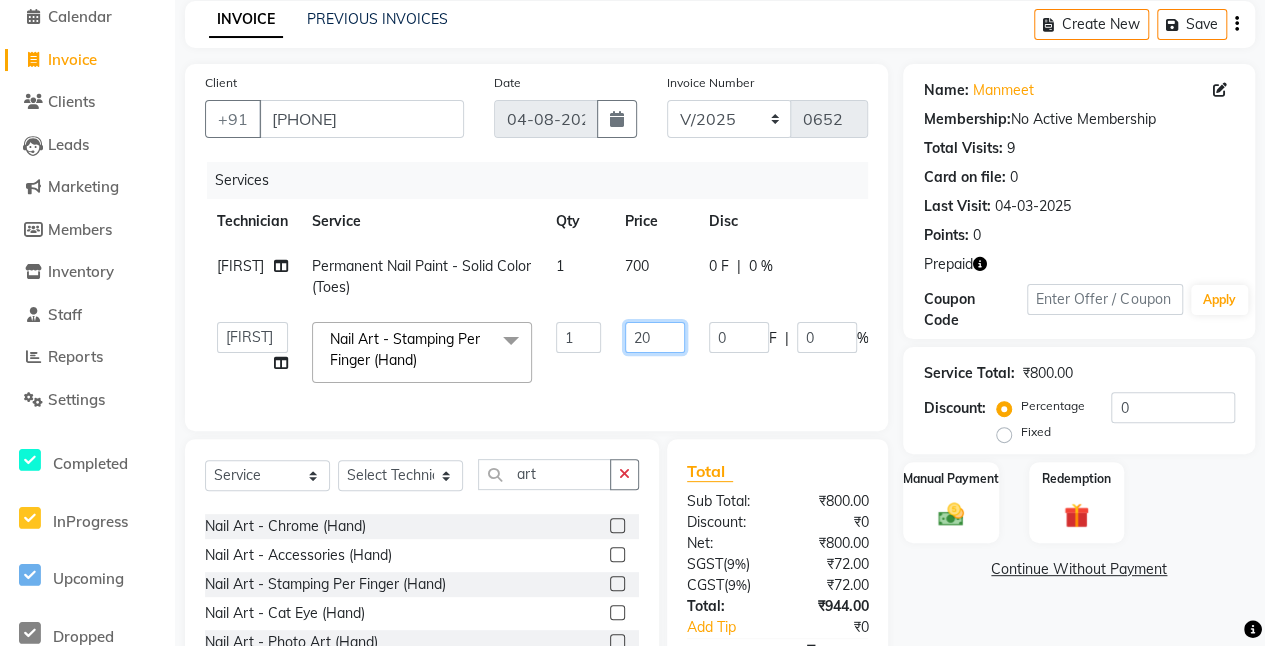 type on "200" 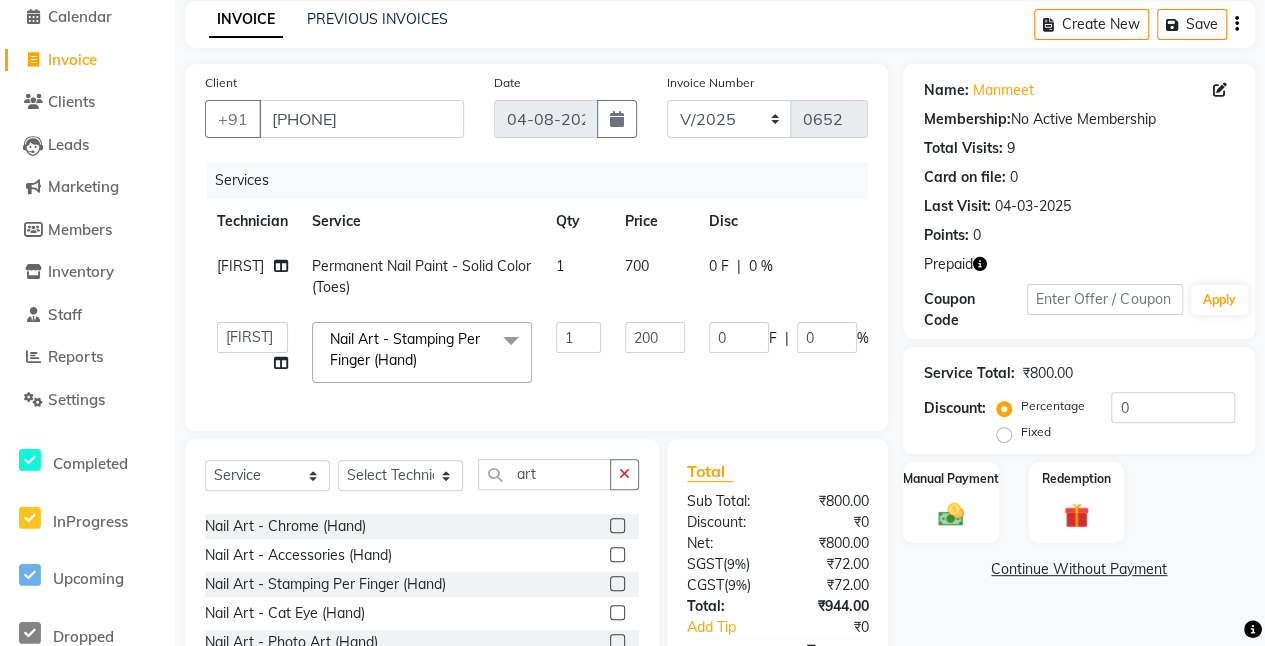 click on "[FIRST] [FIRST] [FIRST] [FIRST] [FIRST] [FIRST] [FIRST] [FIRST] [FIRST]" 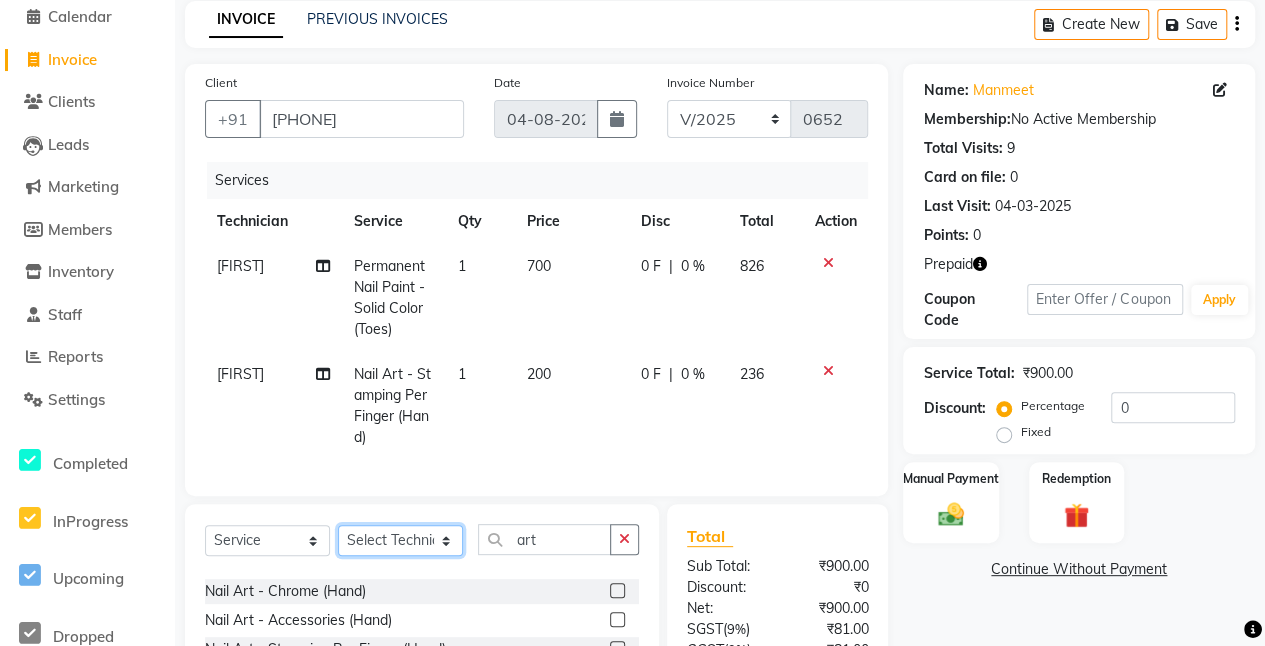 click on "Select Technician ajay Anita Chetan Manager Muskan Owner Prosanto Salome VIVEK" 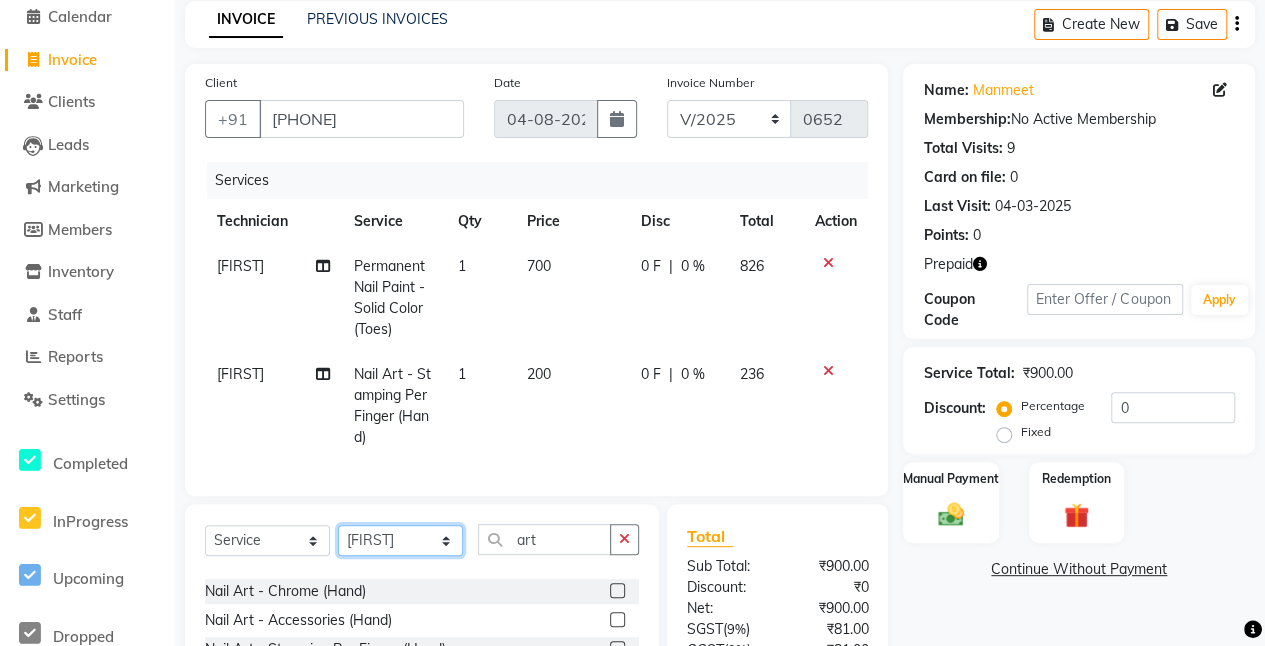 click on "Select Technician ajay Anita Chetan Manager Muskan Owner Prosanto Salome VIVEK" 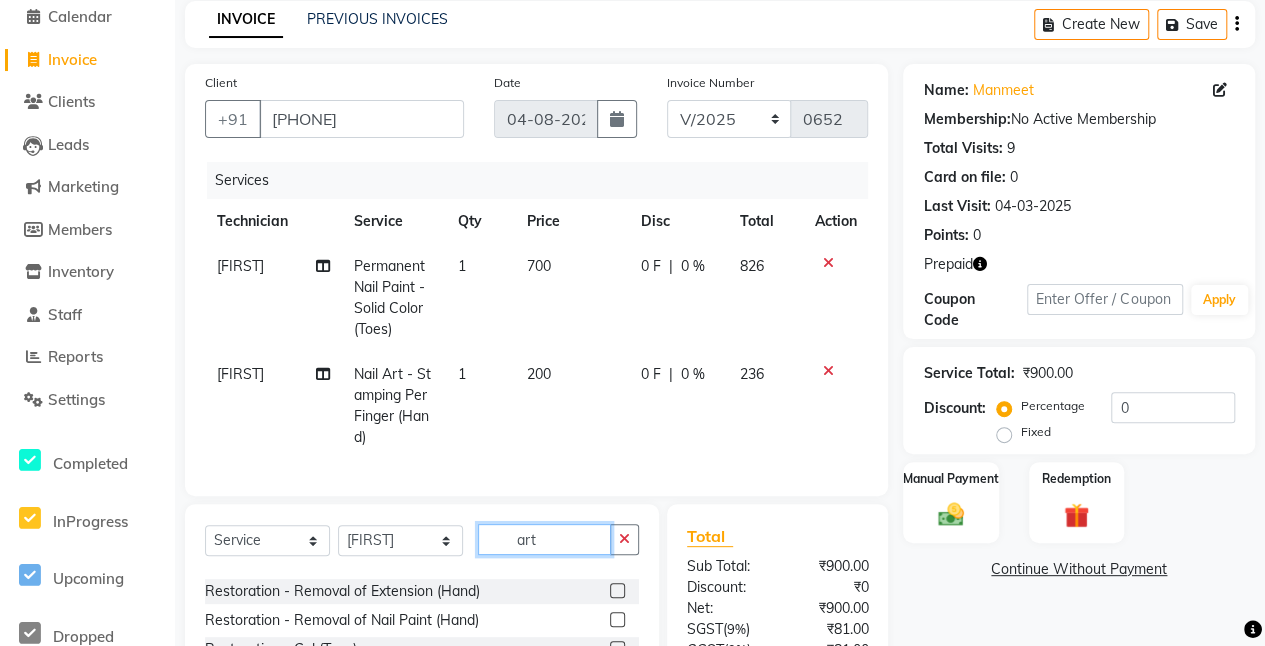 click on "art" 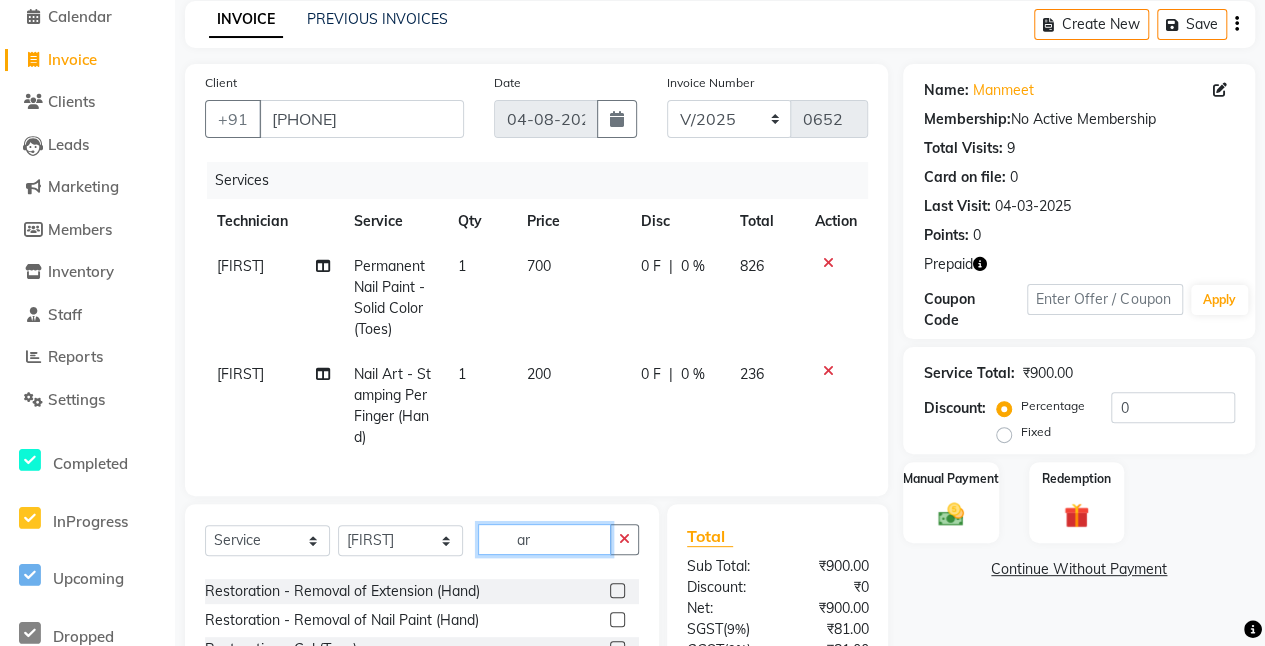 type on "a" 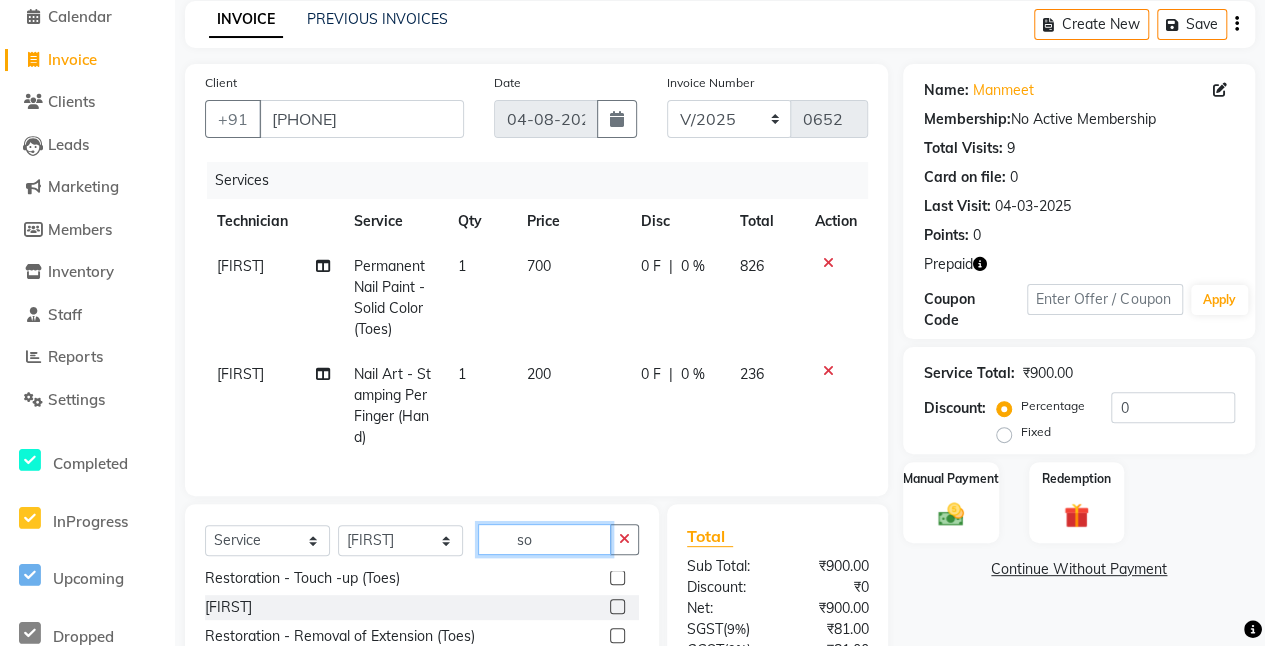 scroll, scrollTop: 0, scrollLeft: 0, axis: both 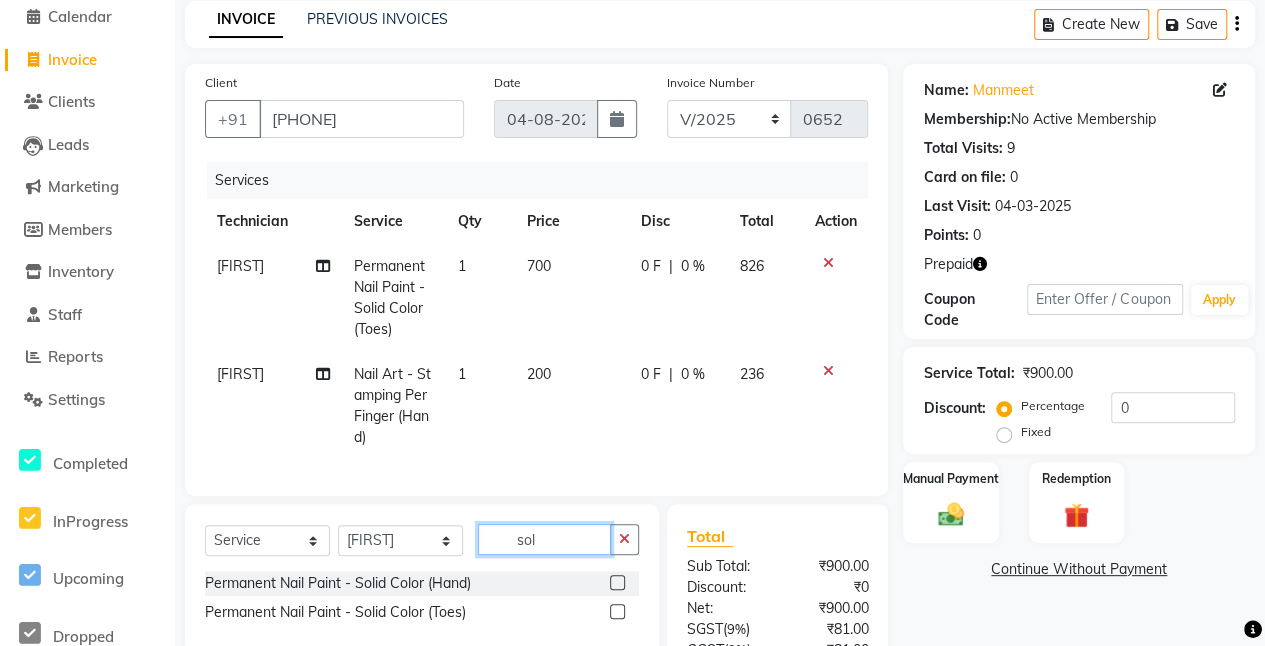 type on "sol" 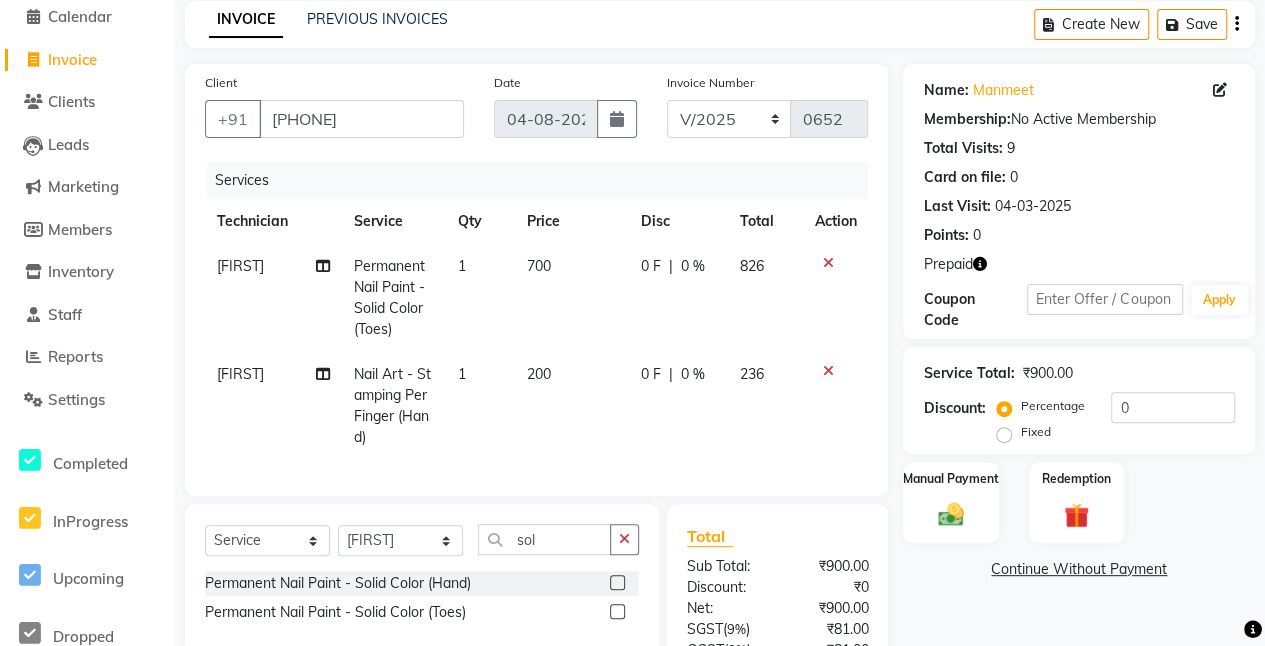 click 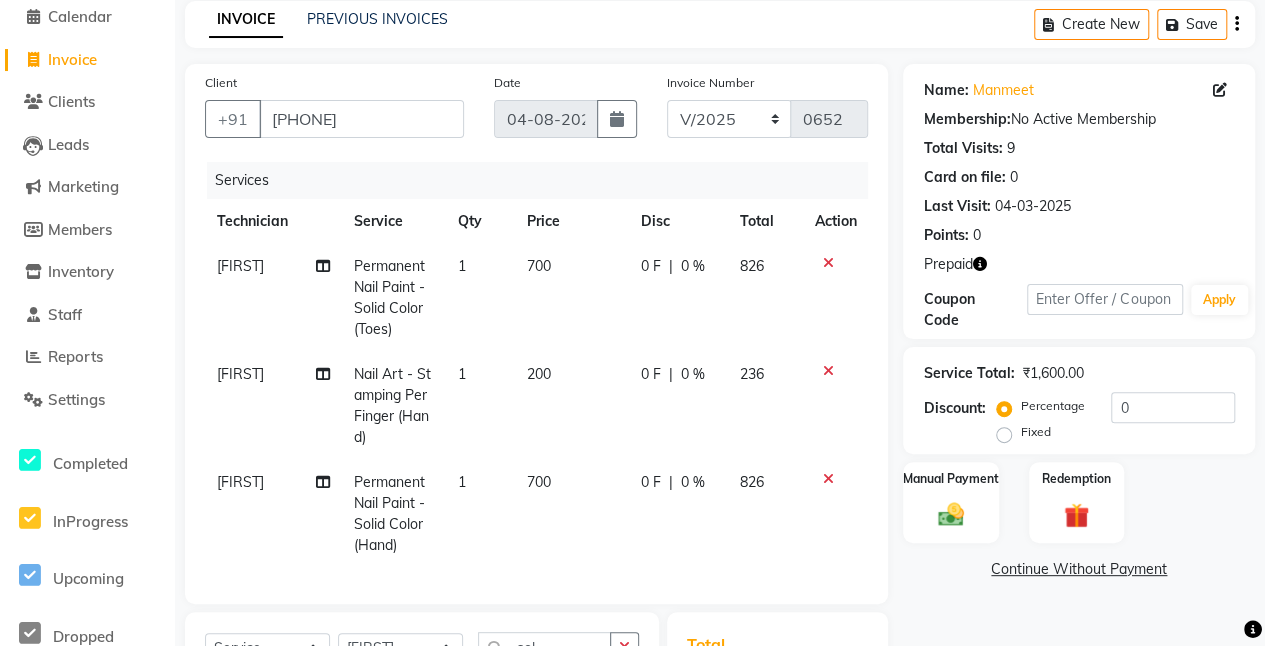 checkbox on "false" 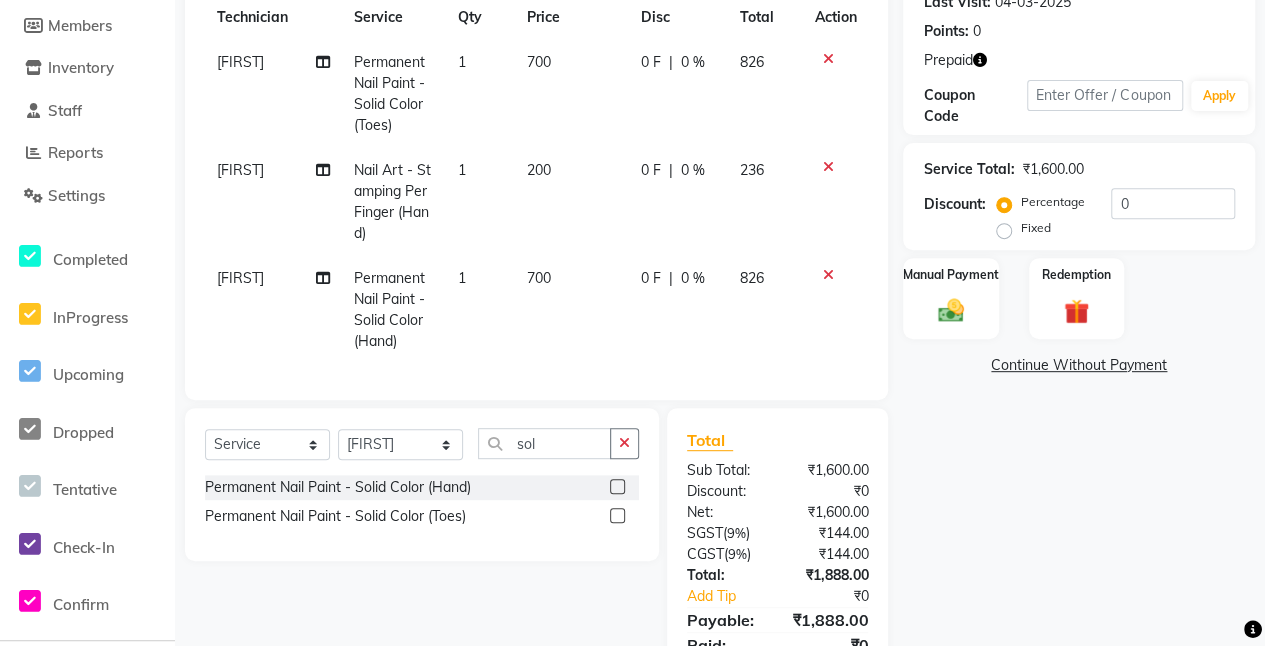 scroll, scrollTop: 302, scrollLeft: 0, axis: vertical 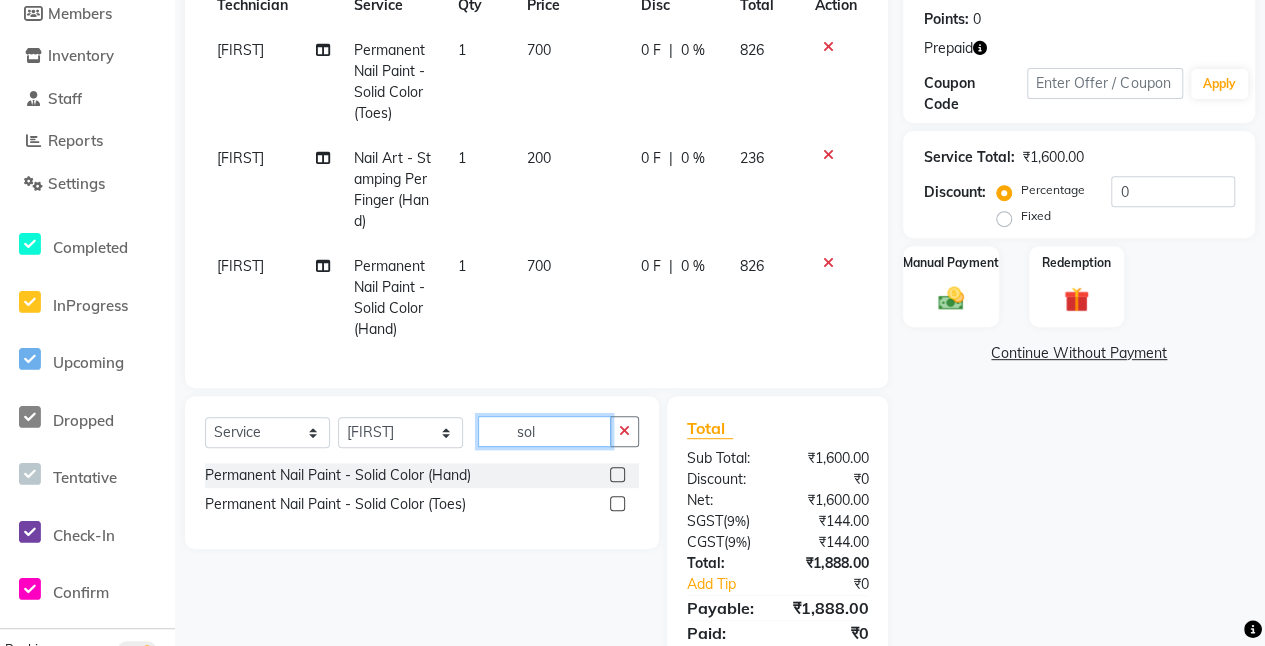 click on "sol" 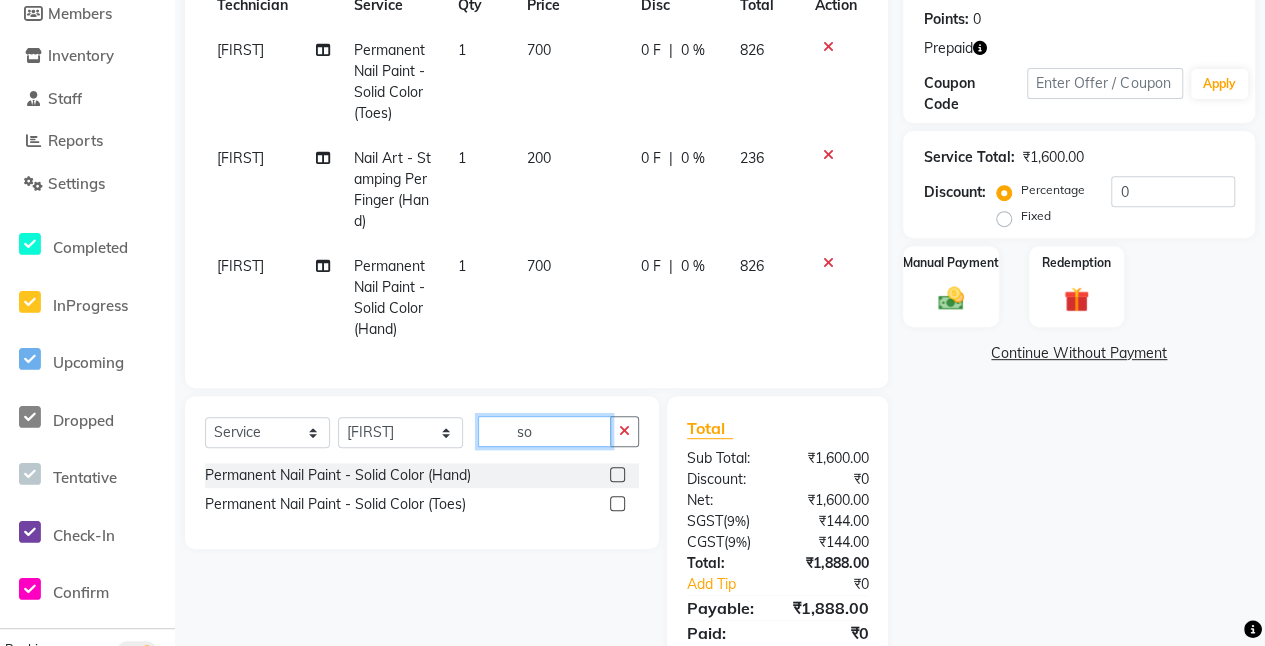 type on "s" 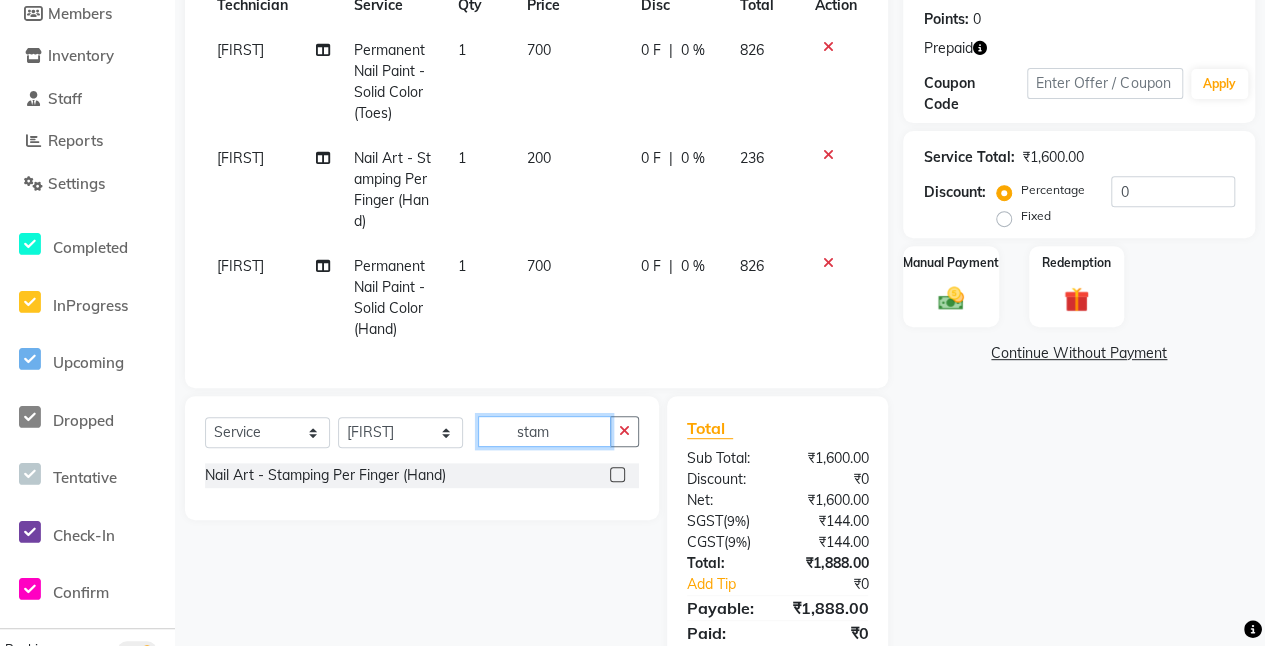type on "stam" 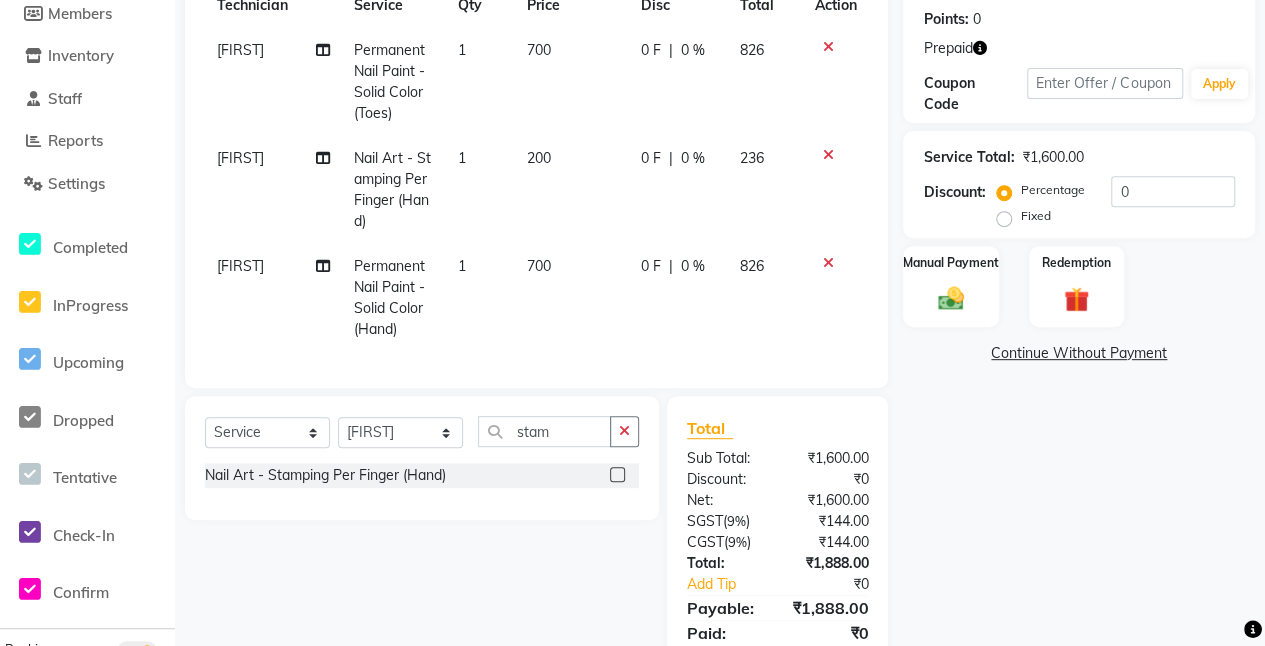click 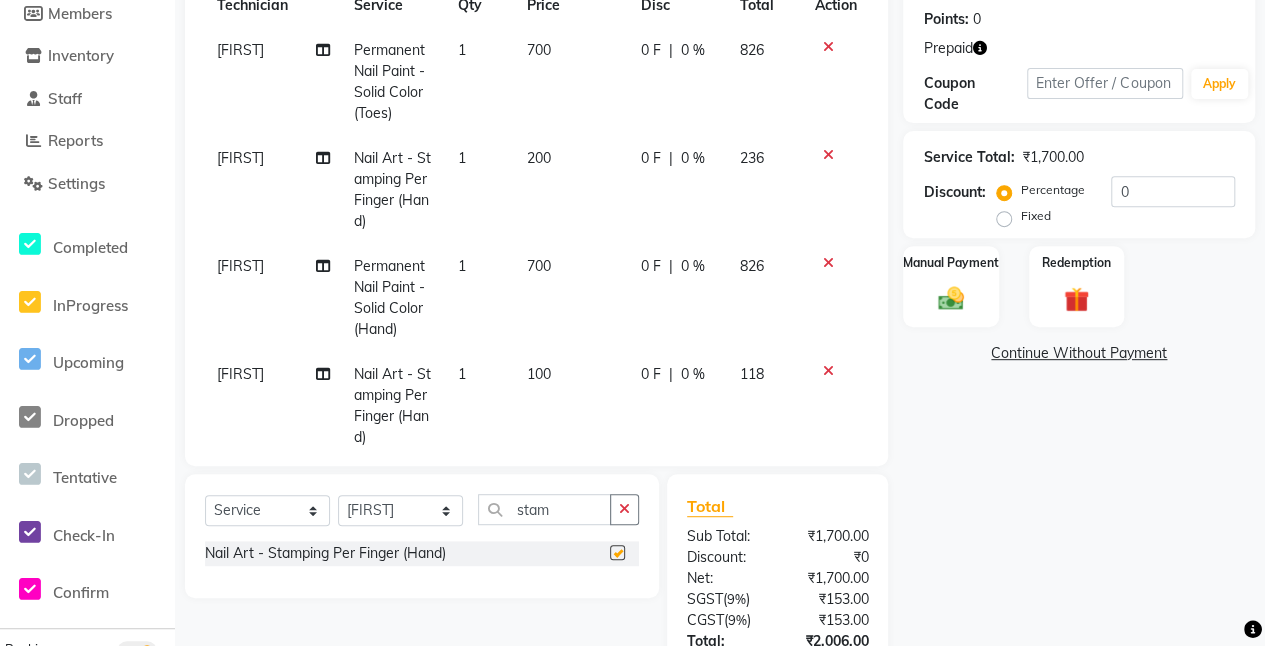 checkbox on "false" 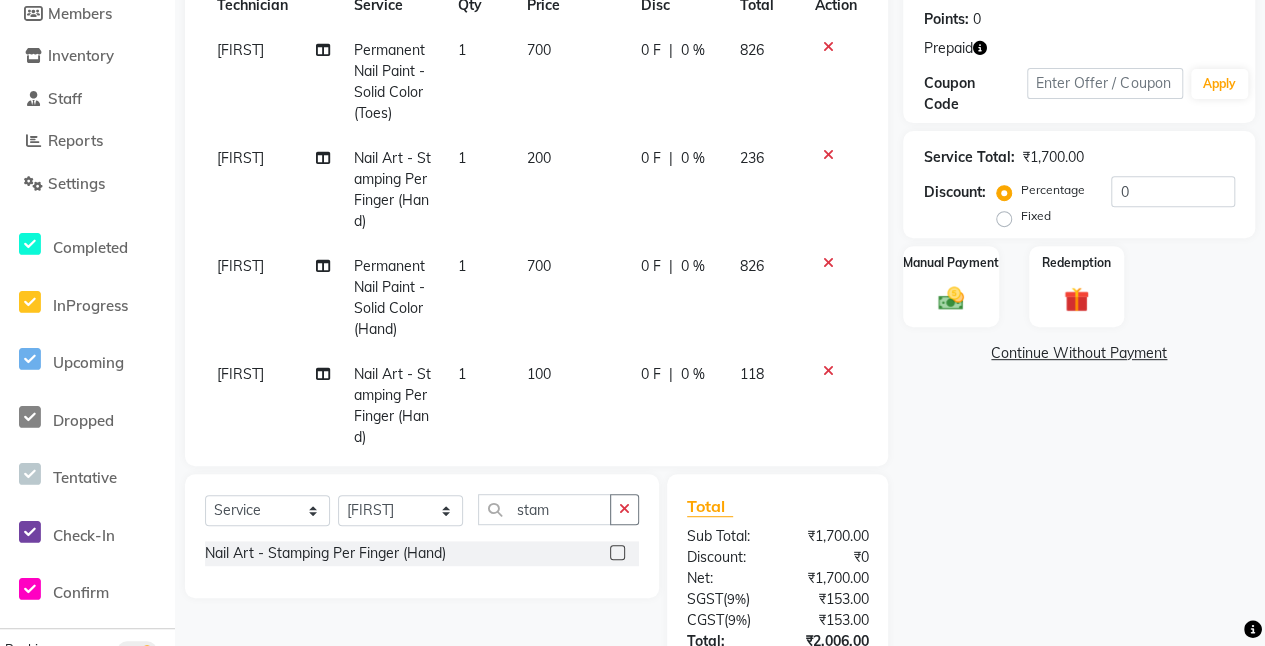 click on "100" 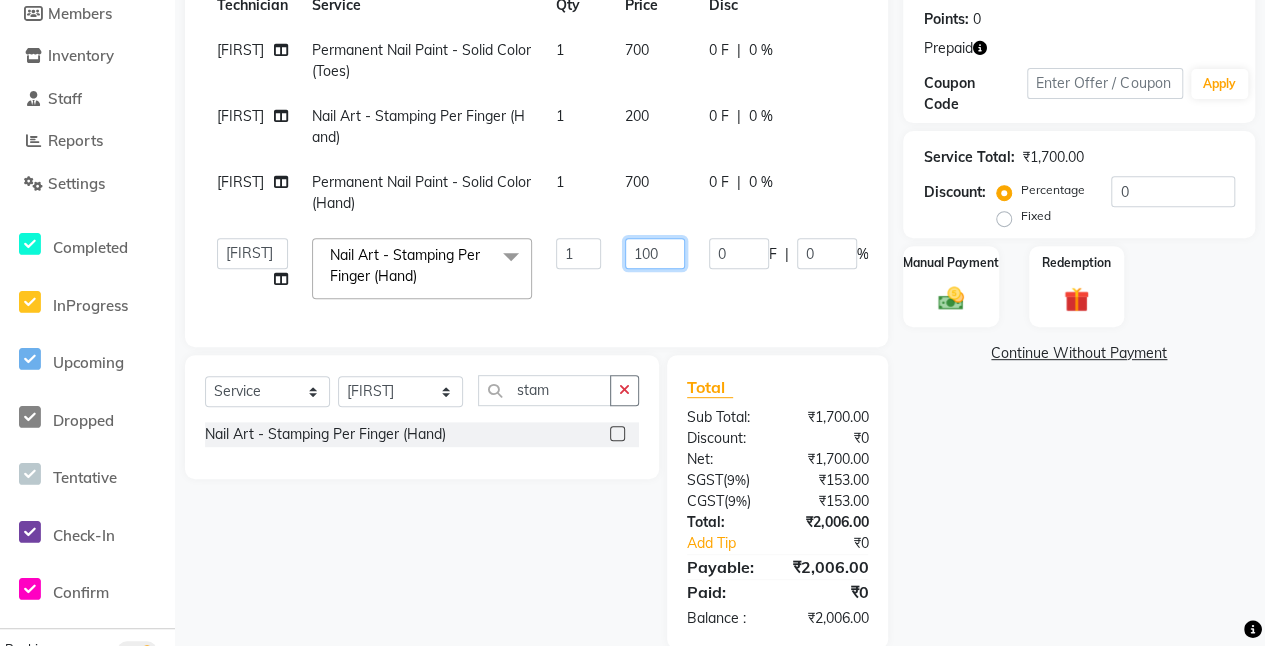 click on "100" 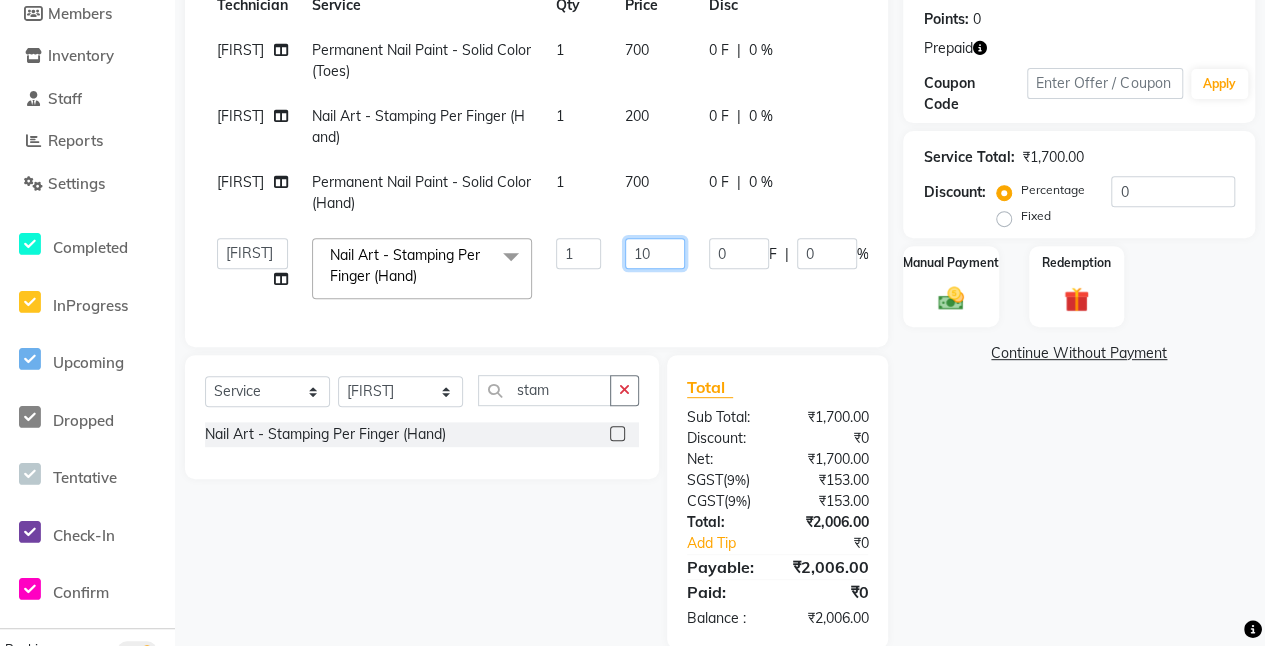 type on "1" 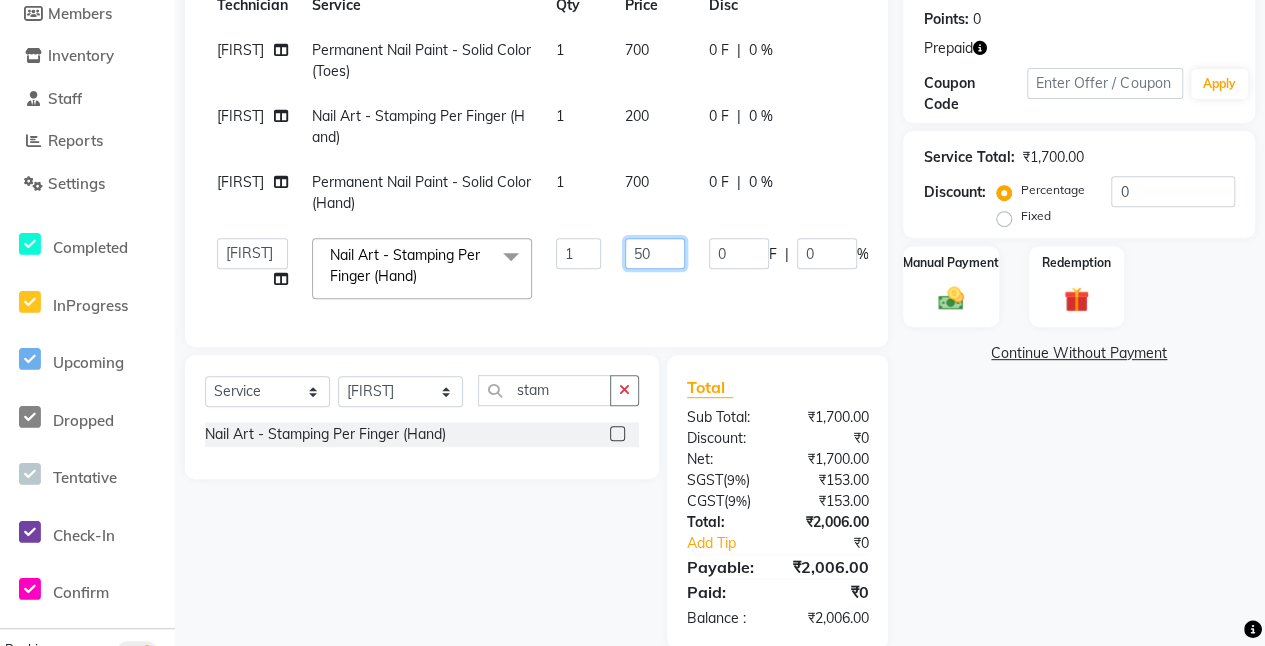type on "500" 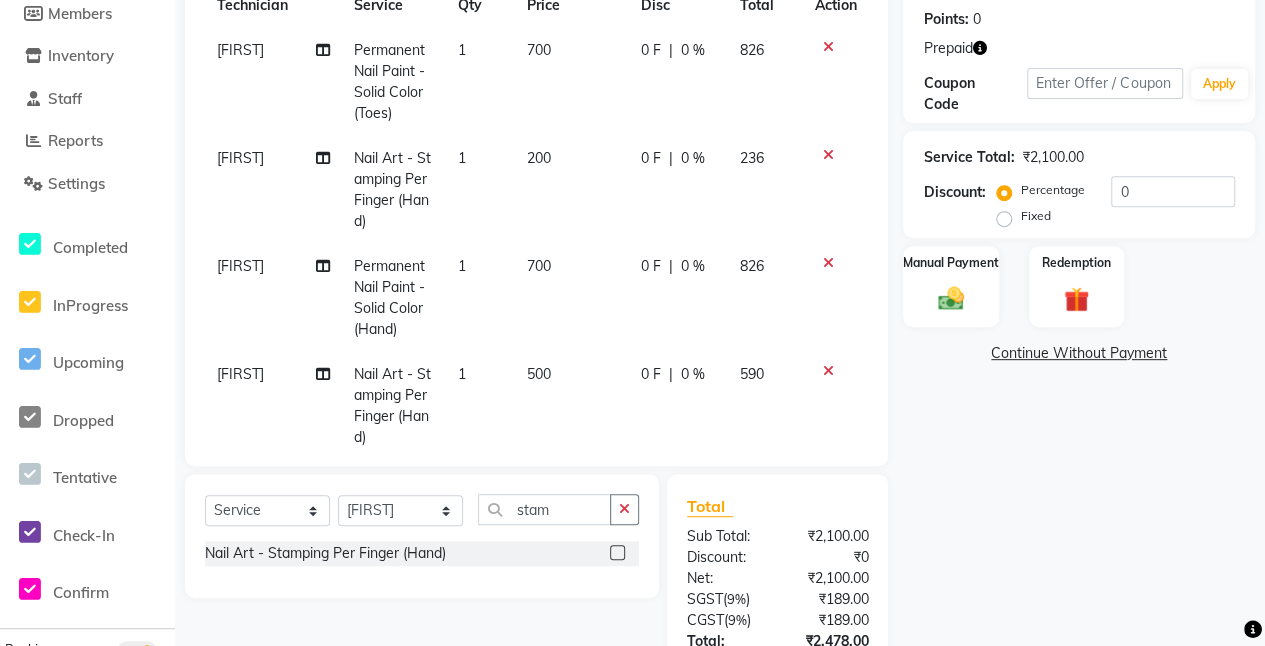 click on "[FIRST] [FIRST] [FIRST] [FIRST]" 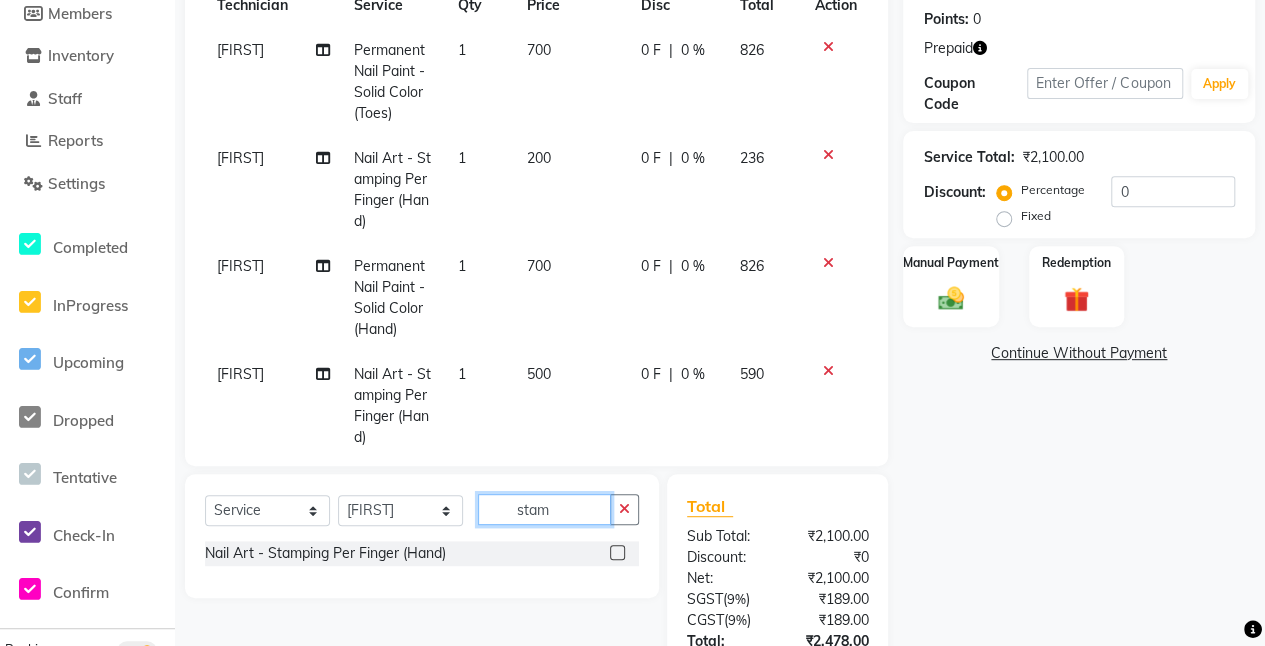 click on "stam" 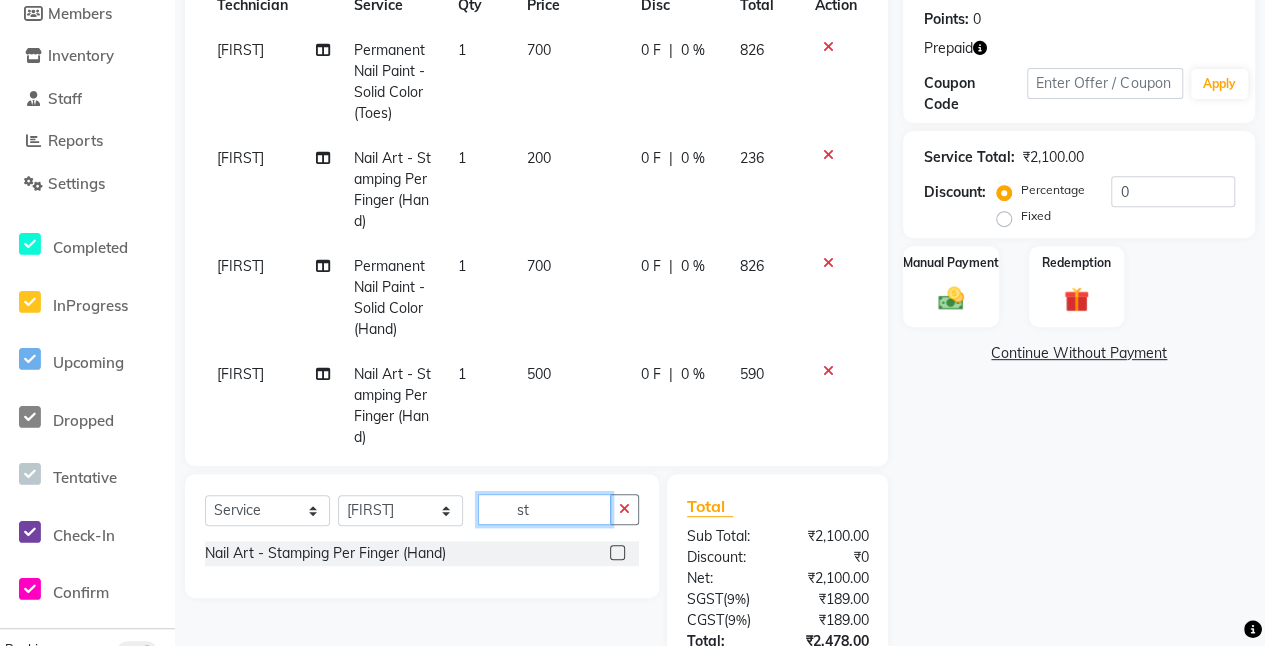 type on "s" 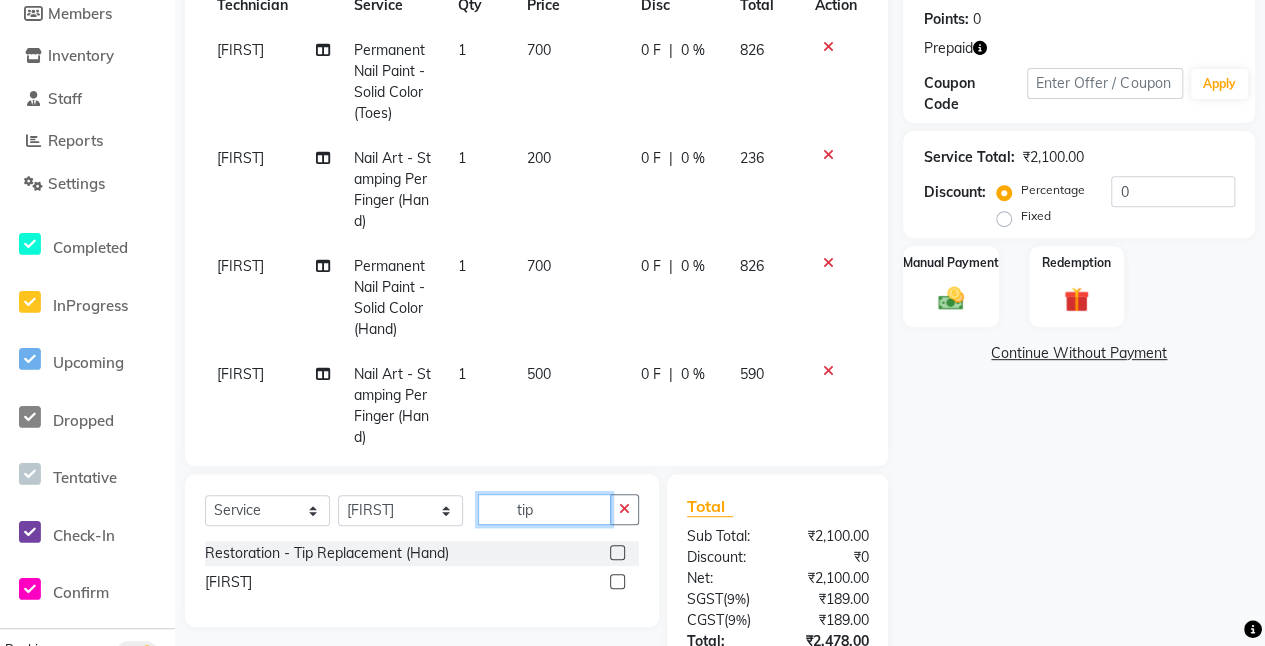 type on "tip" 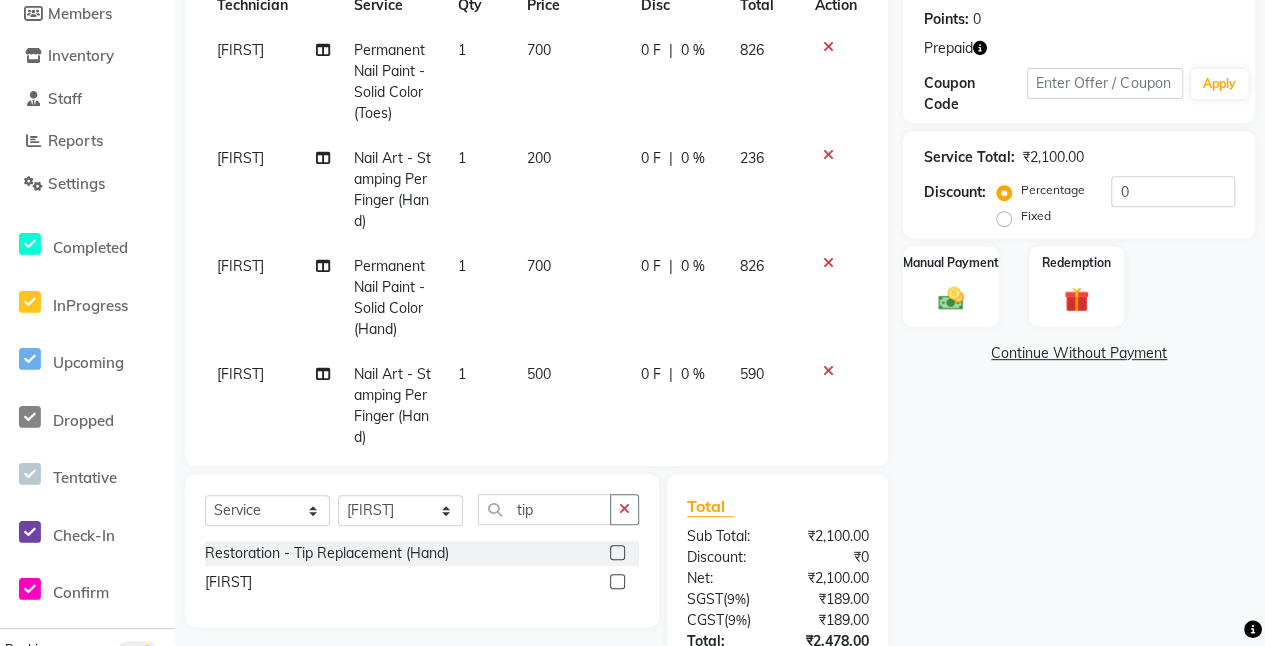 click 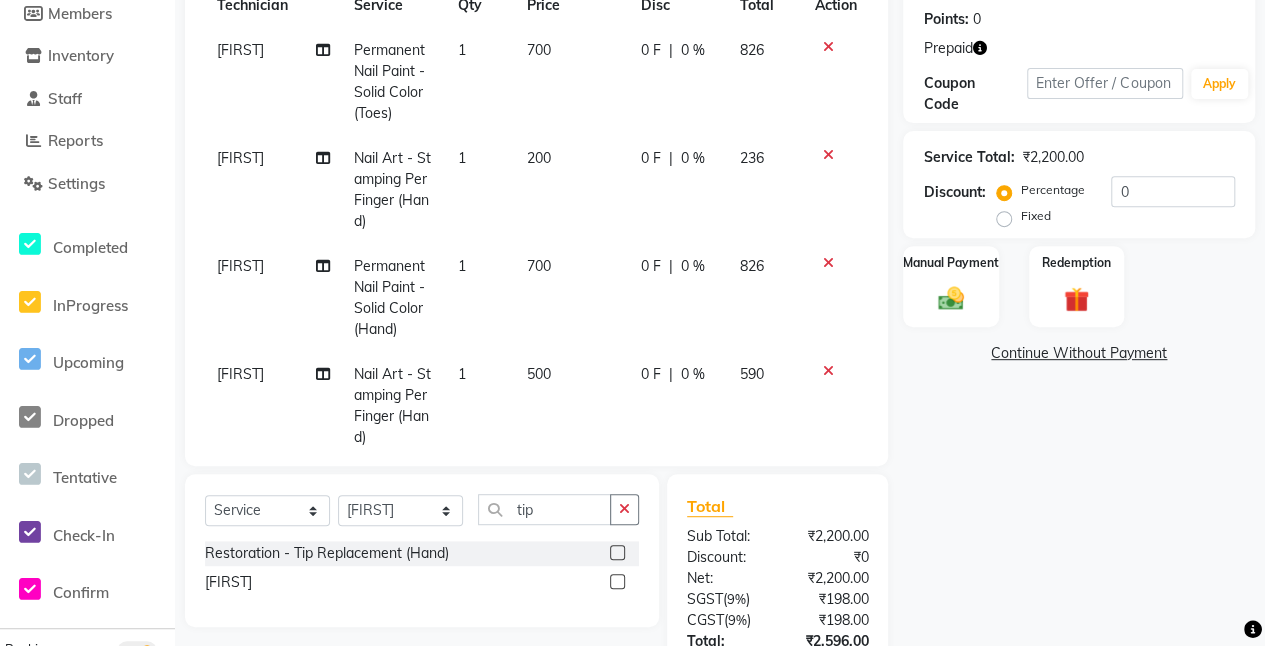 click 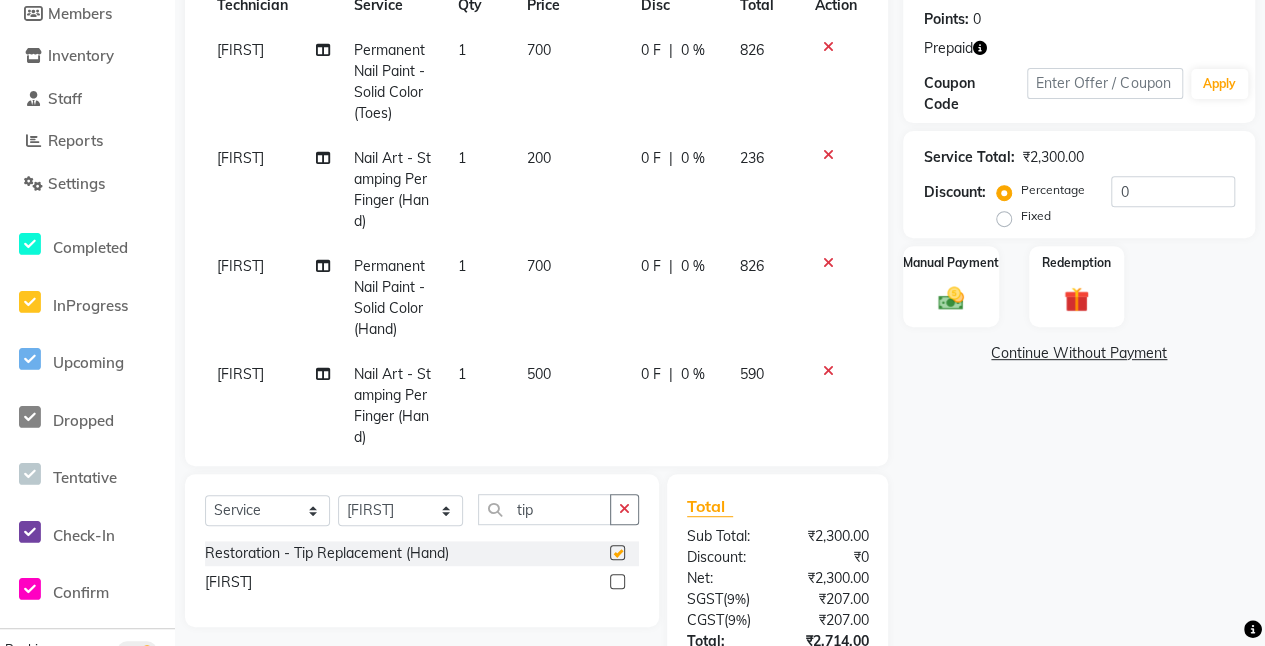 checkbox on "false" 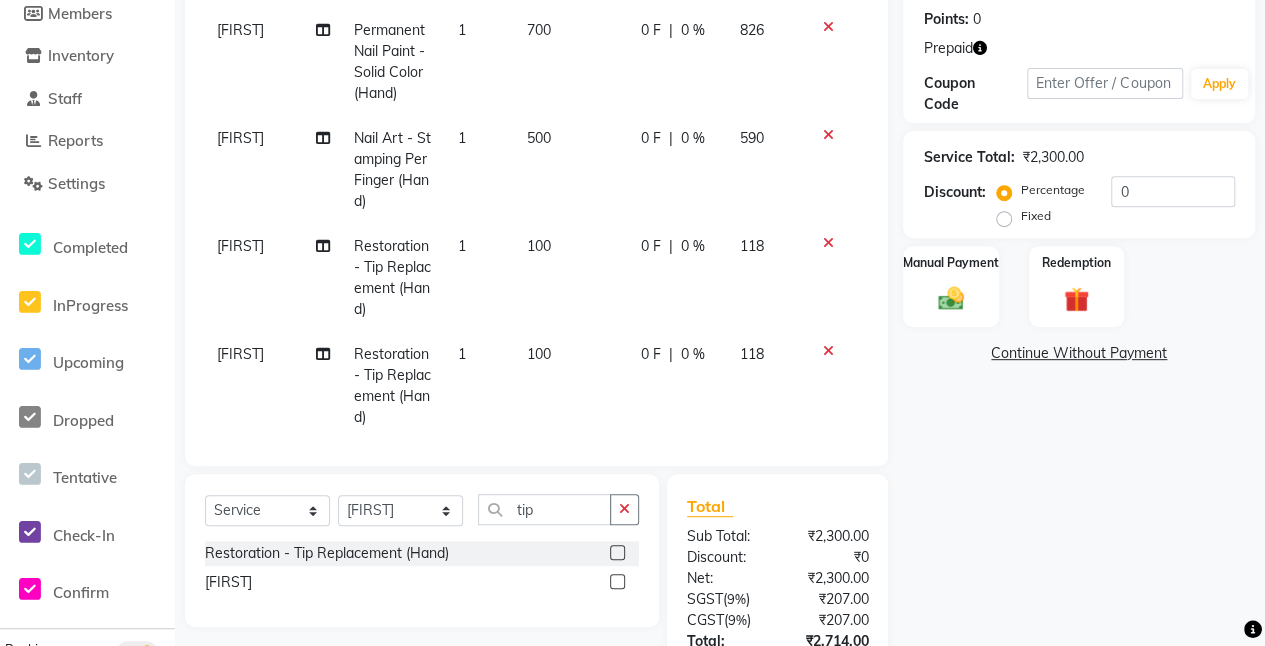 scroll, scrollTop: 261, scrollLeft: 0, axis: vertical 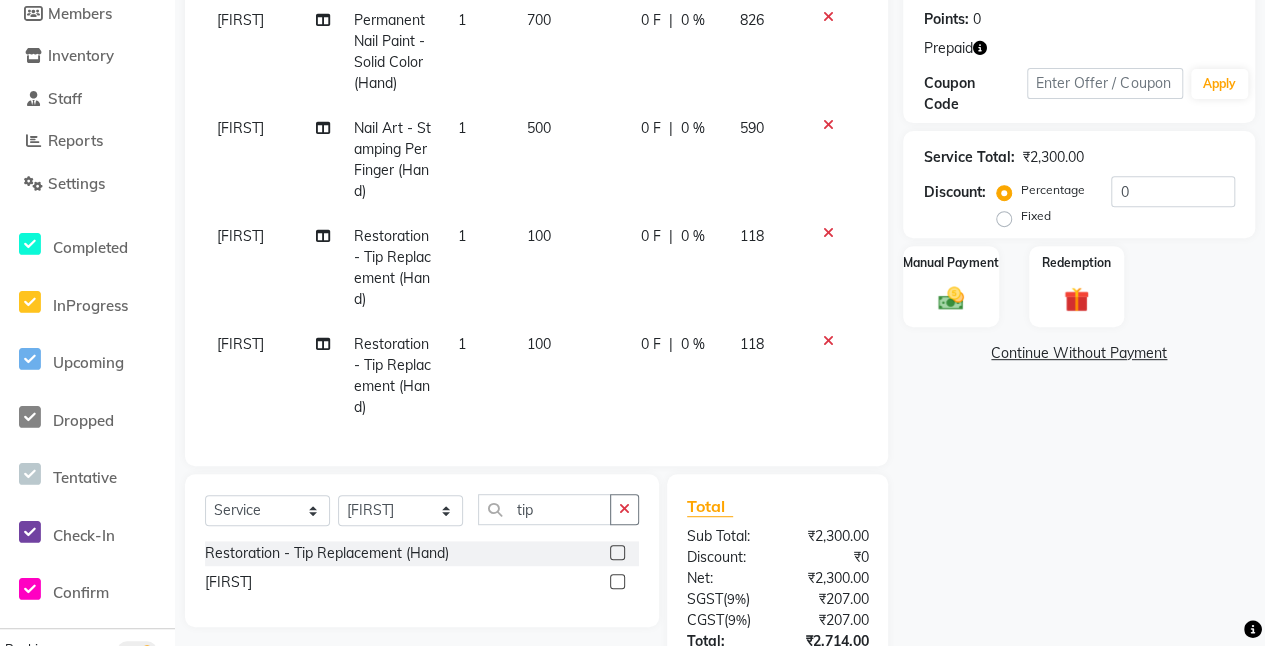 click 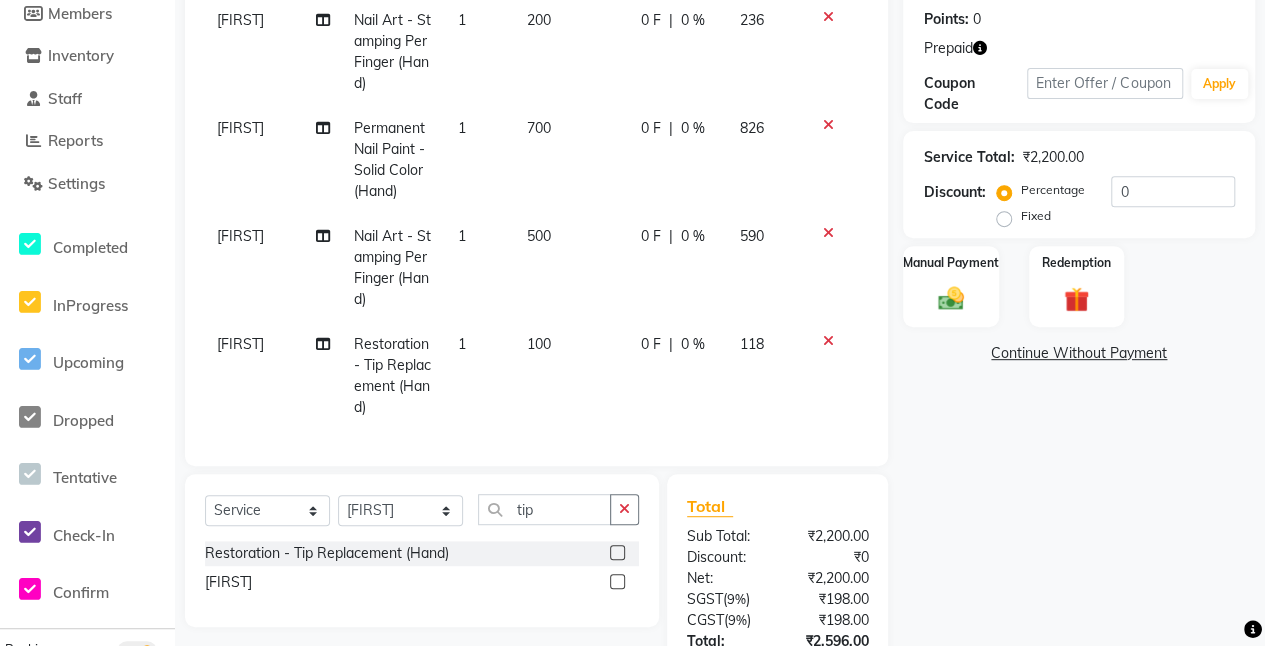click on "100" 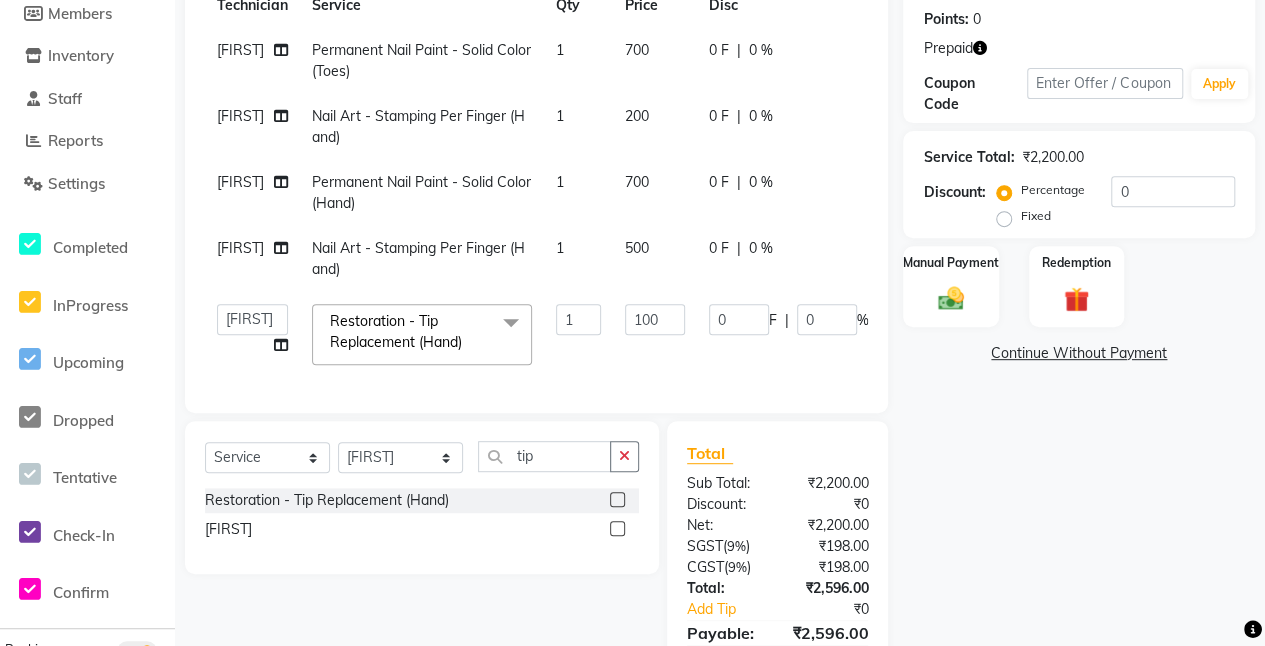 scroll, scrollTop: 0, scrollLeft: 0, axis: both 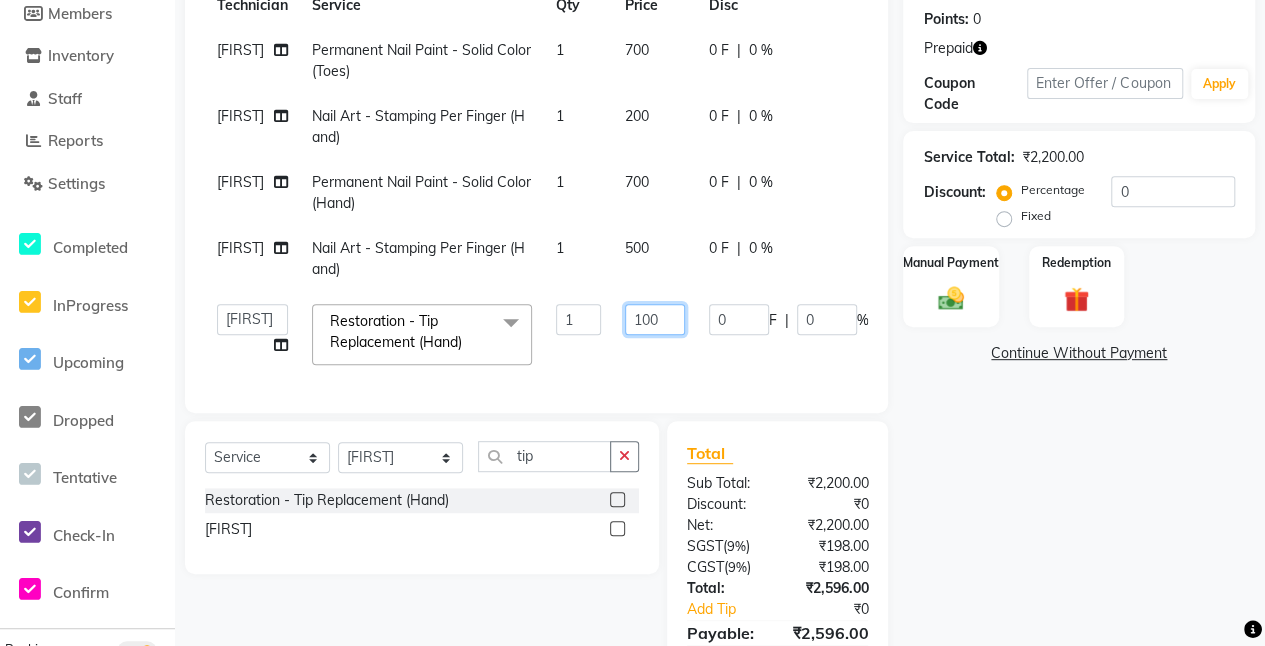 click on "100" 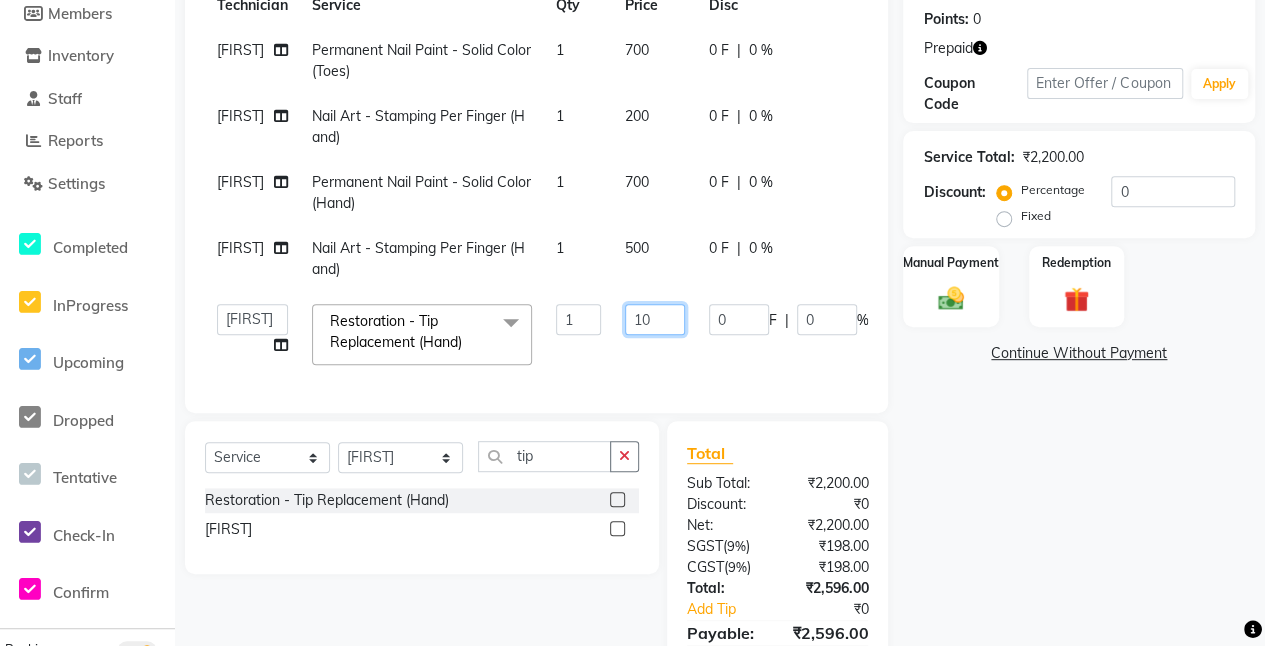 type on "150" 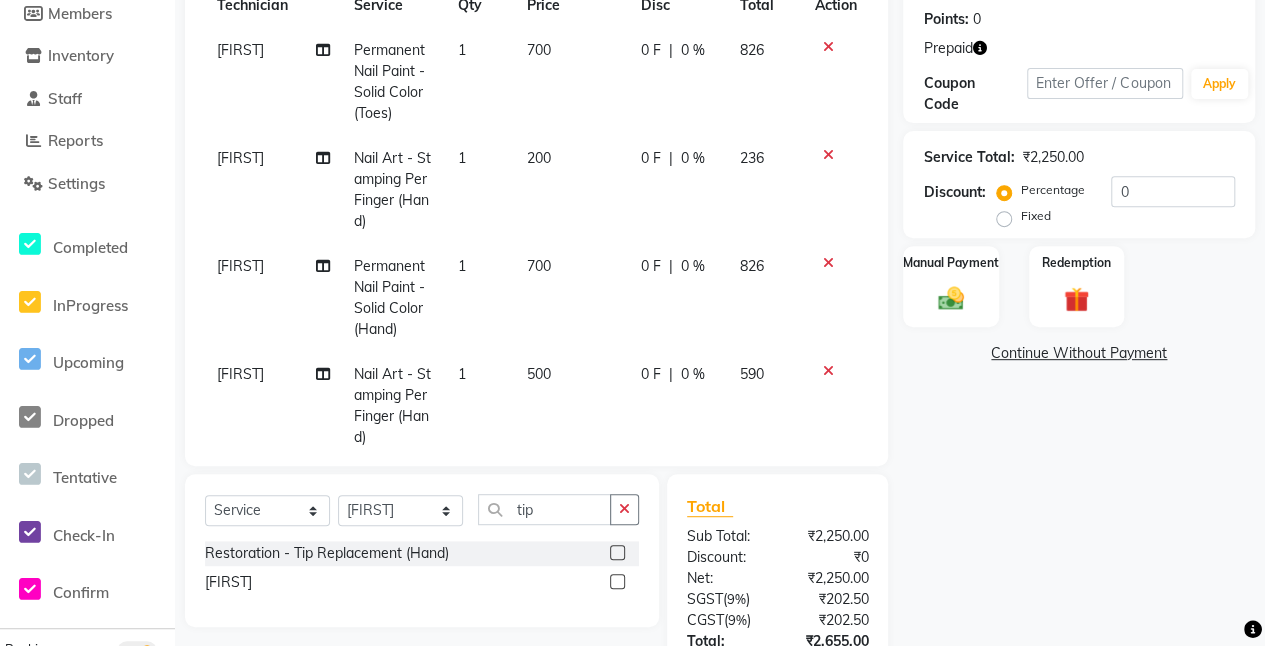 click on "[FIRST] [FIRST] [FIRST] [FIRST] [FIRST]" 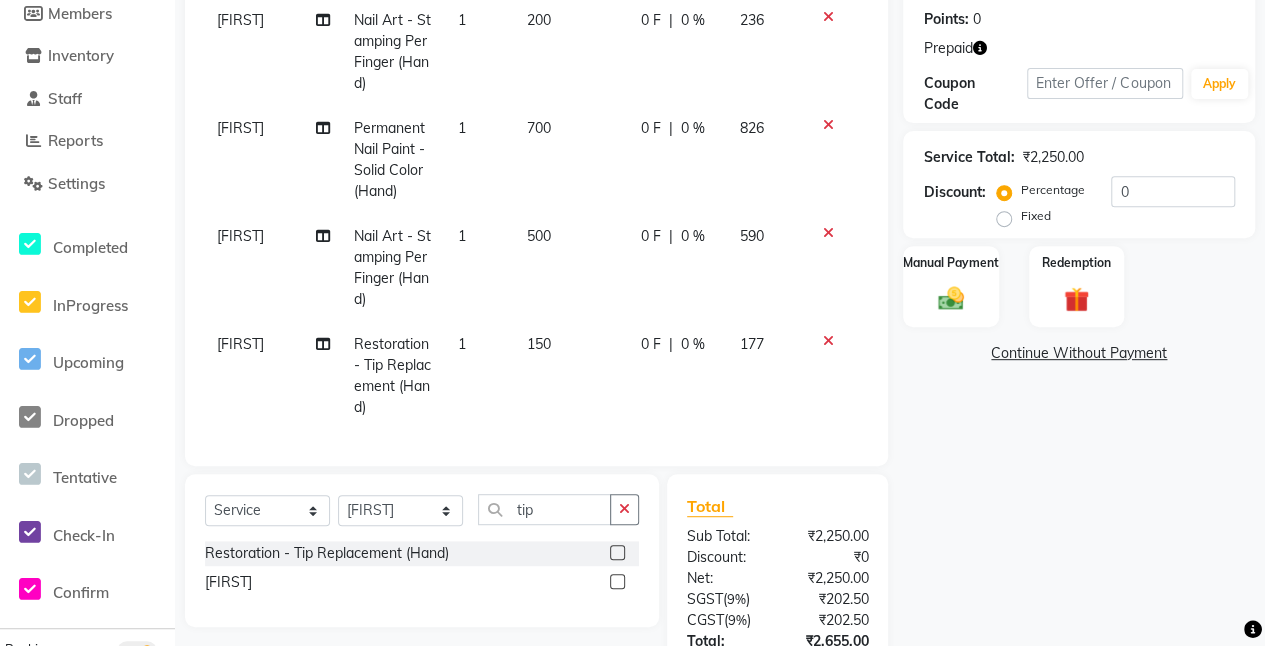 scroll, scrollTop: 452, scrollLeft: 0, axis: vertical 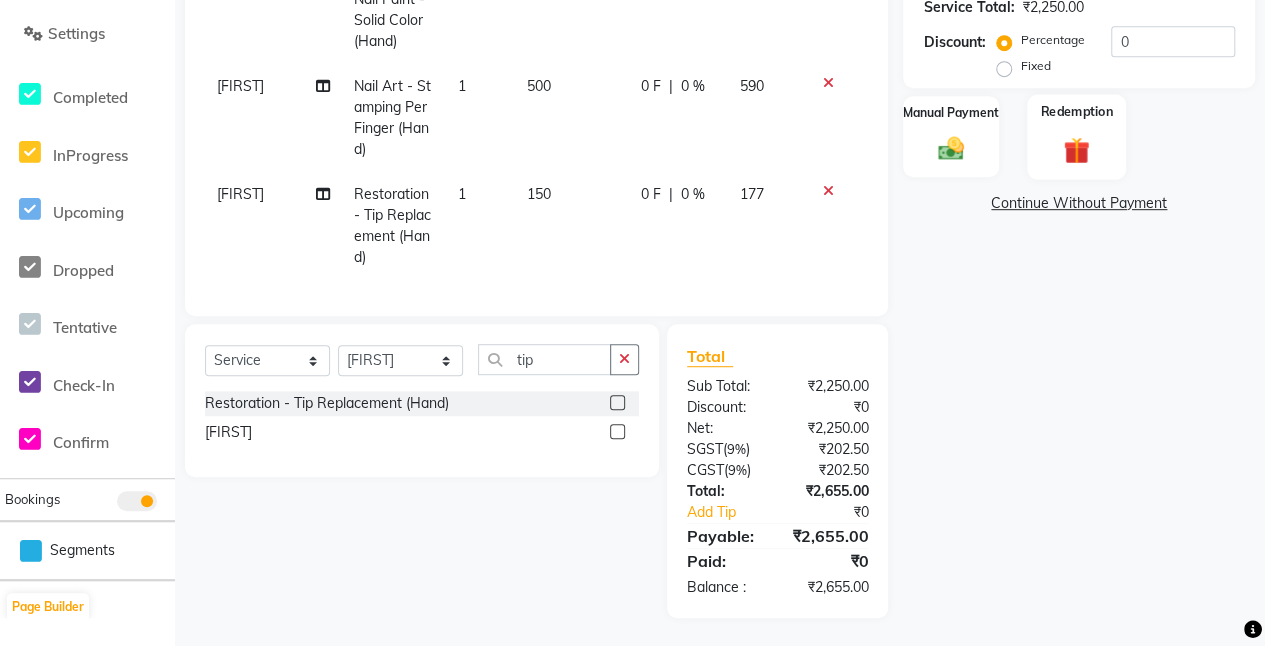 click on "Redemption" 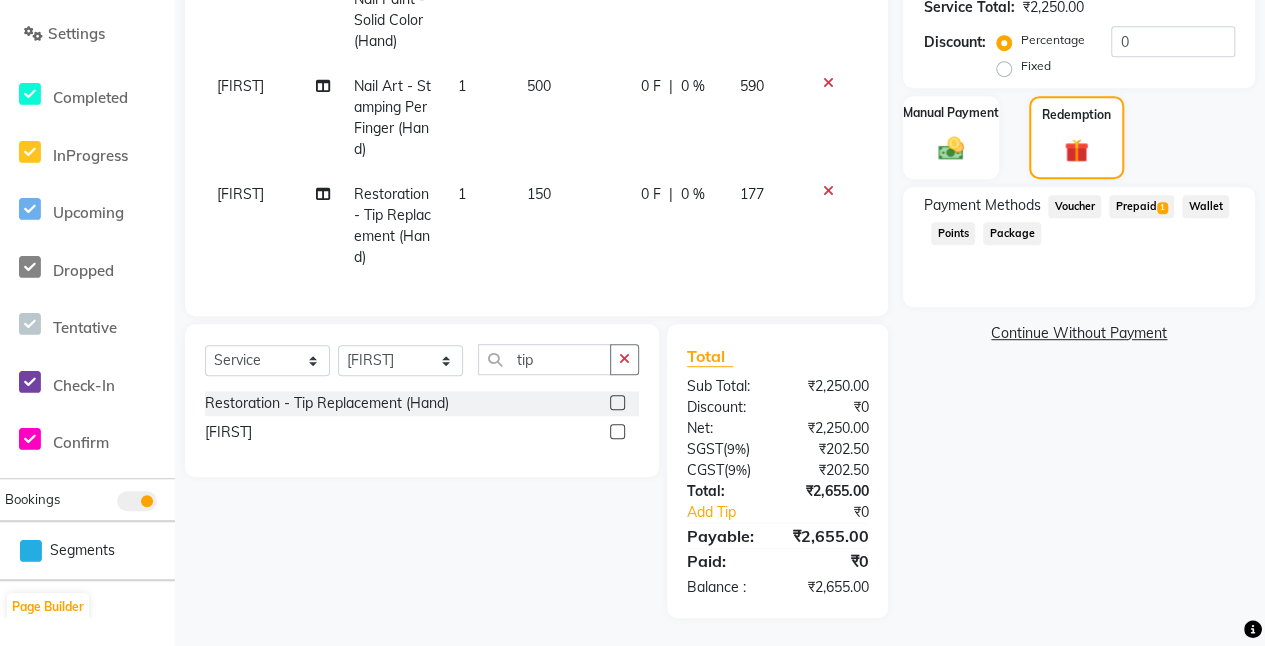click on "Prepaid  1" 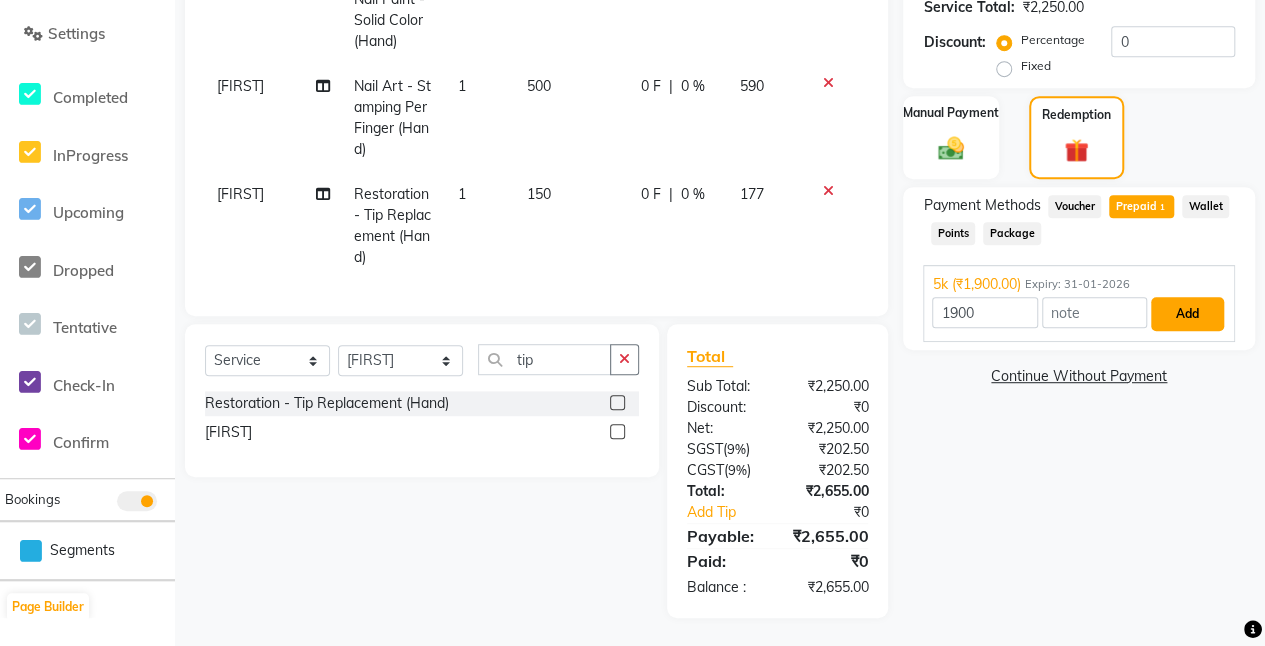 click on "Add" at bounding box center [1187, 314] 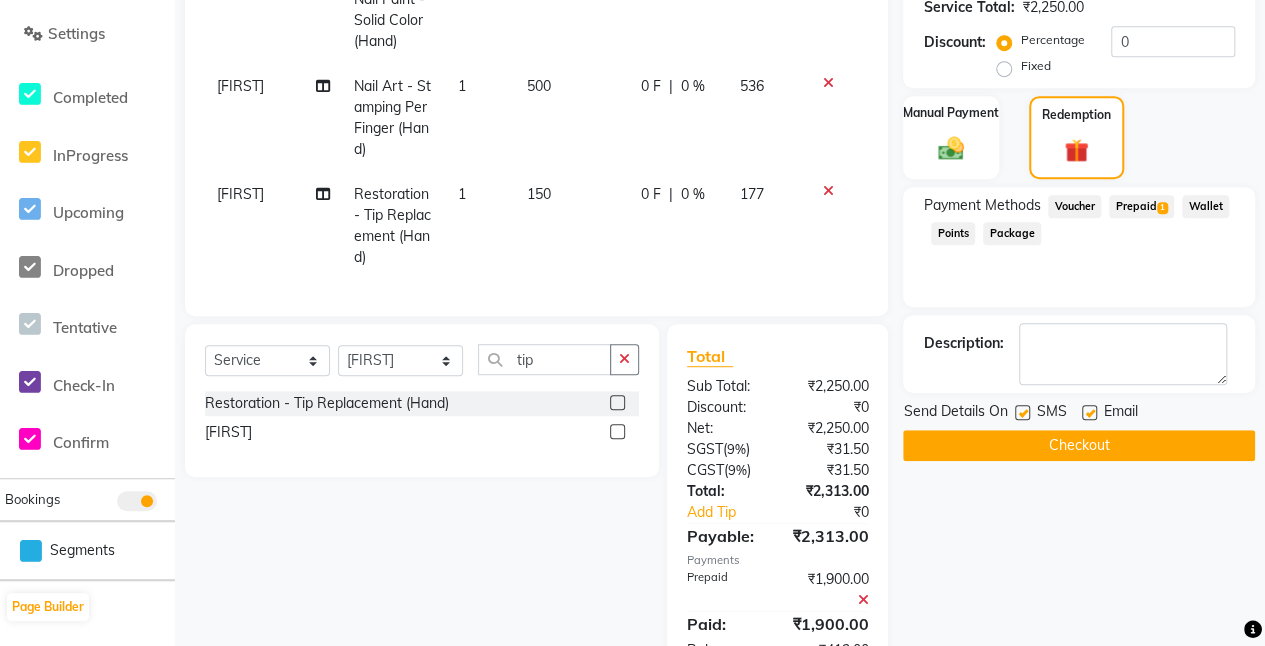 scroll, scrollTop: 515, scrollLeft: 0, axis: vertical 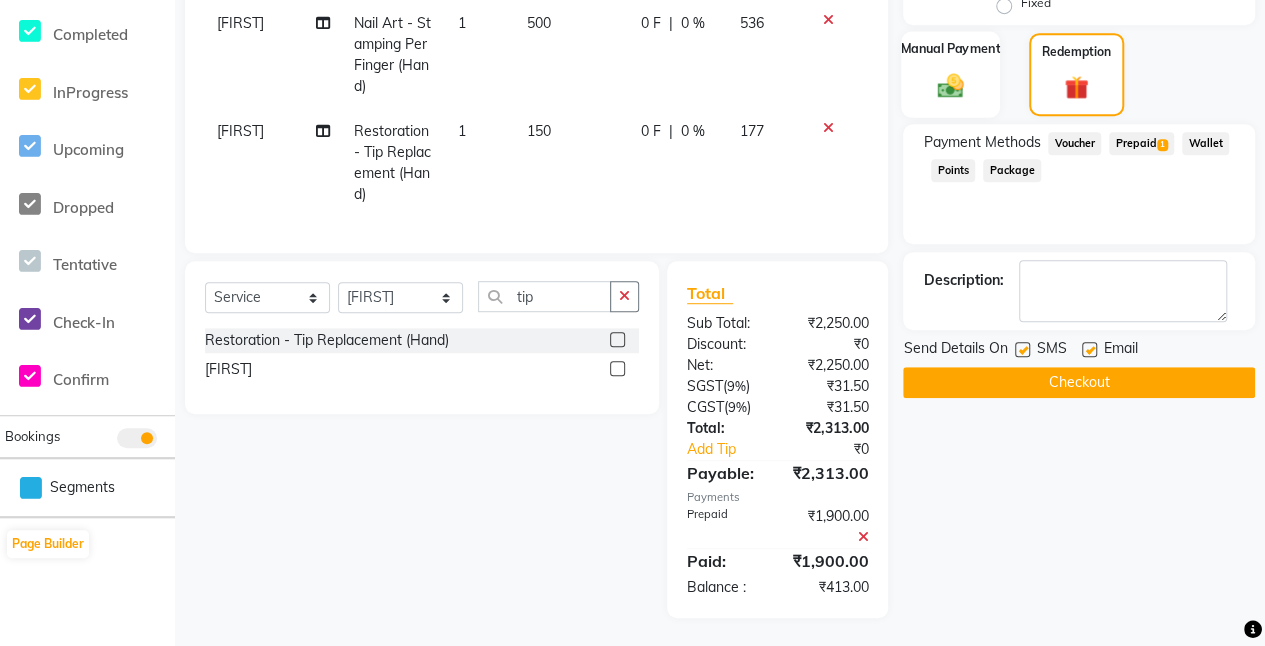 click on "Manual Payment" 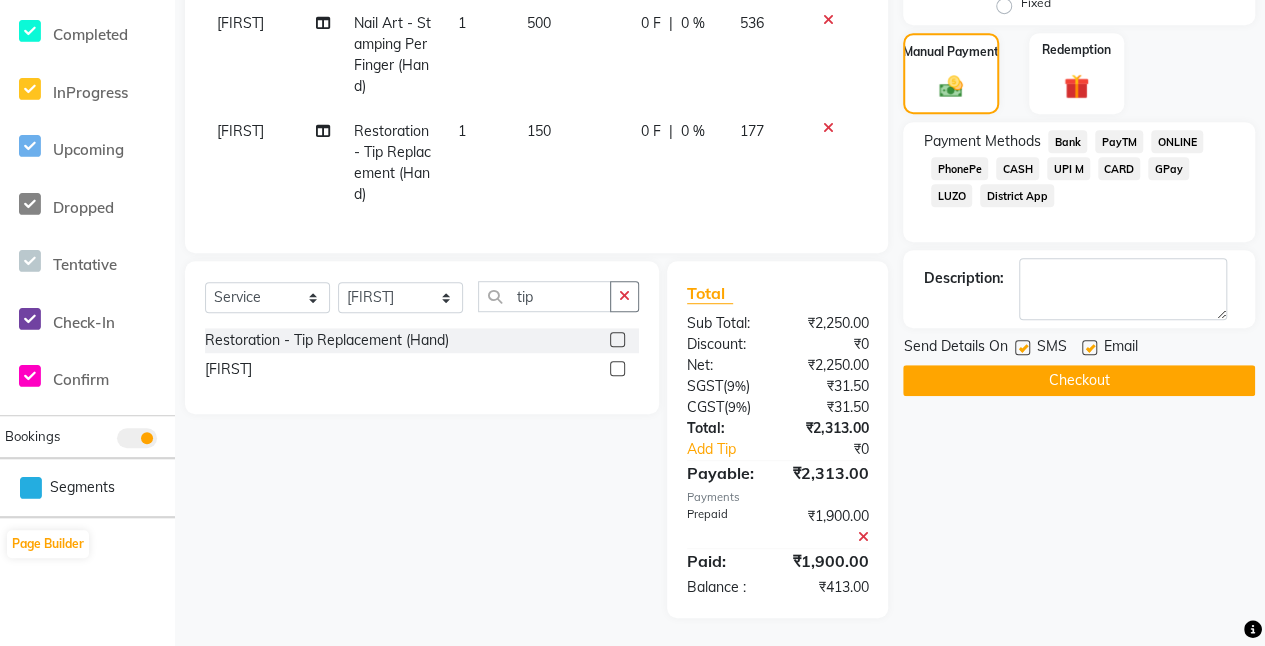 click on "CASH" 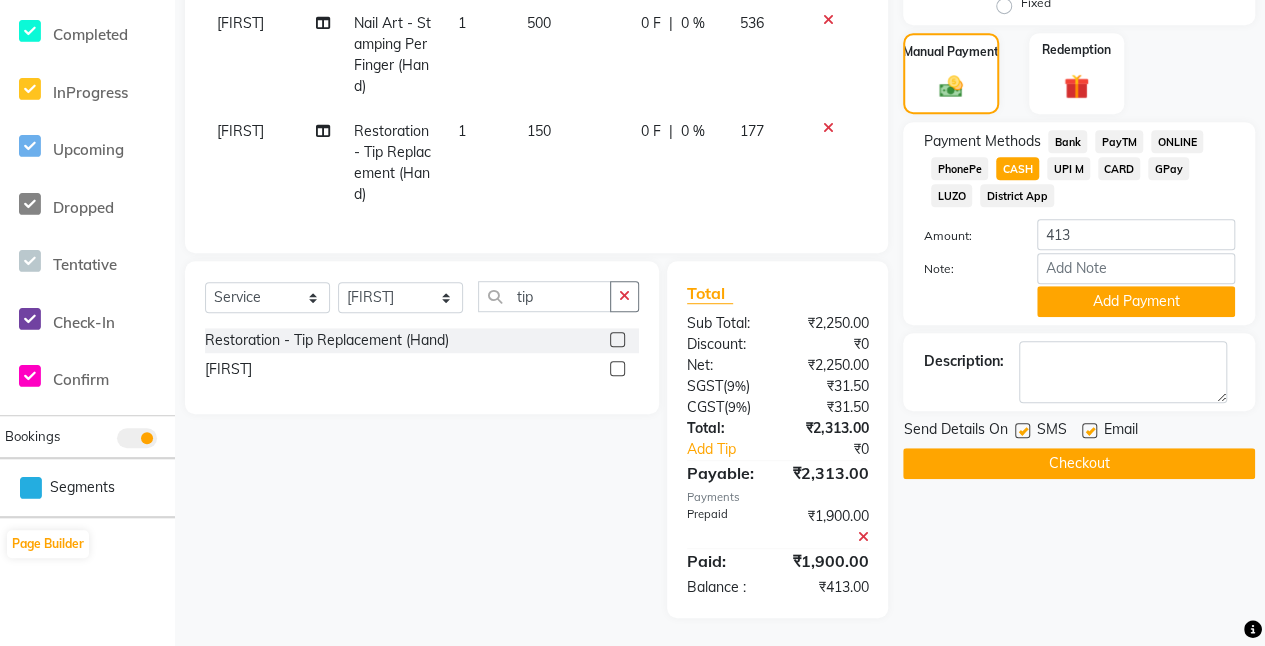 click on "ONLINE" 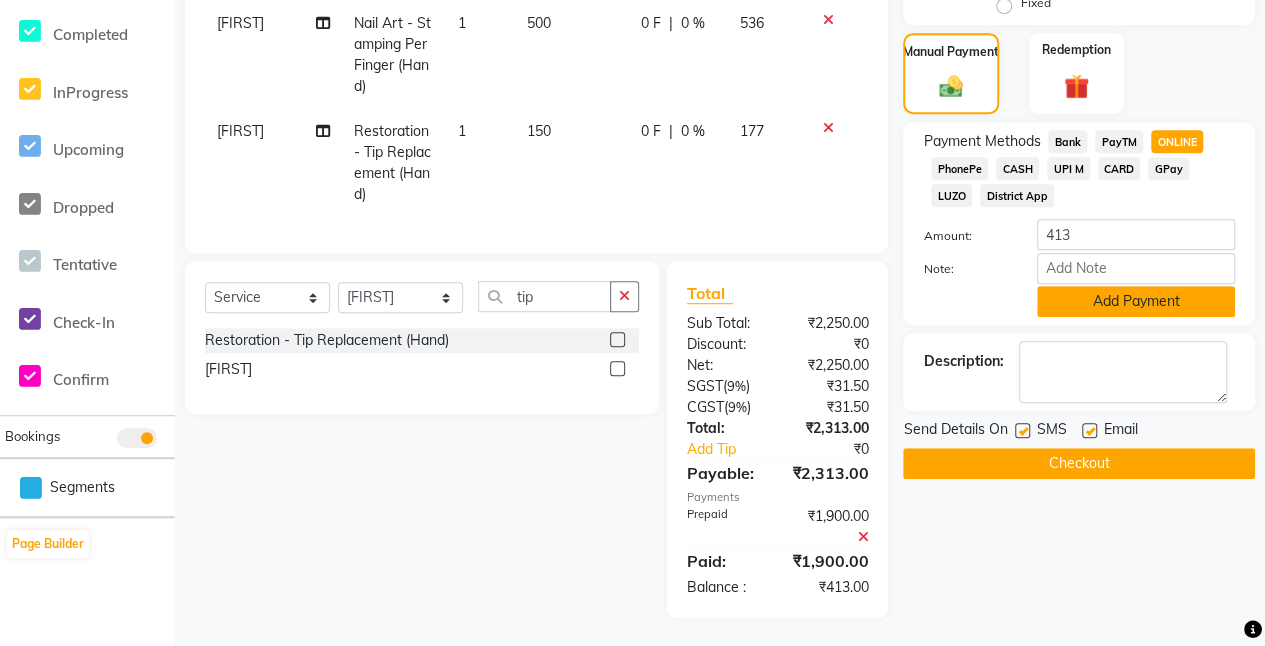 click on "Add Payment" 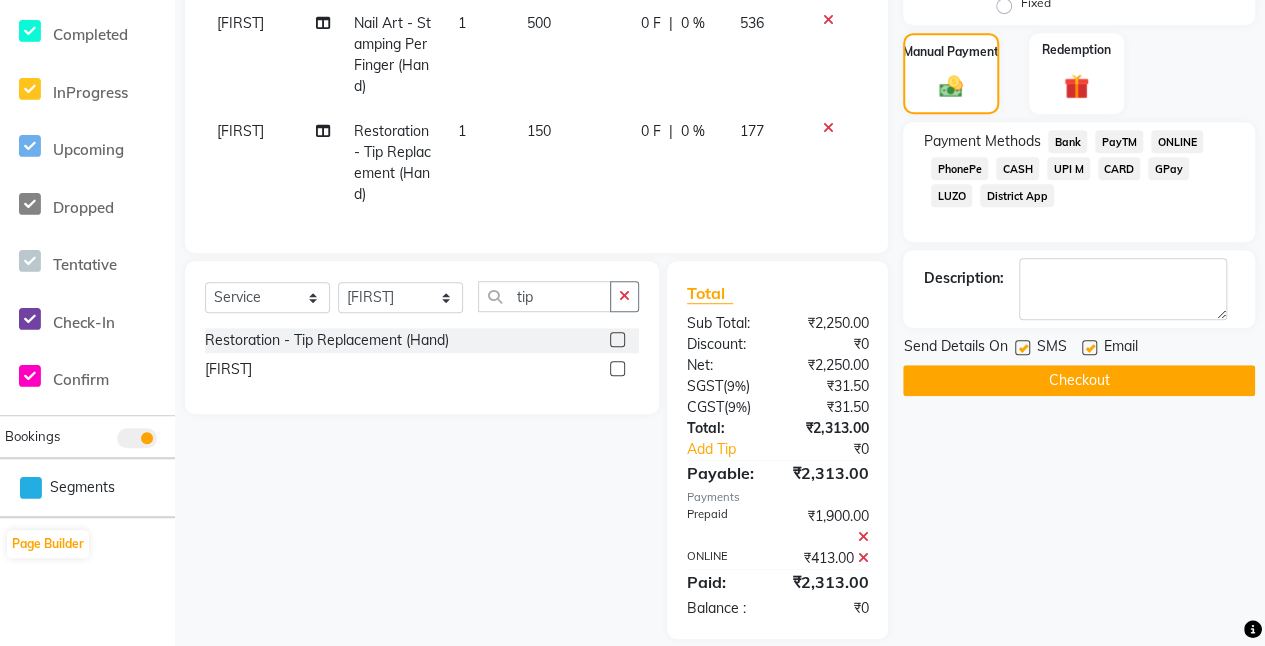 click on "Checkout" 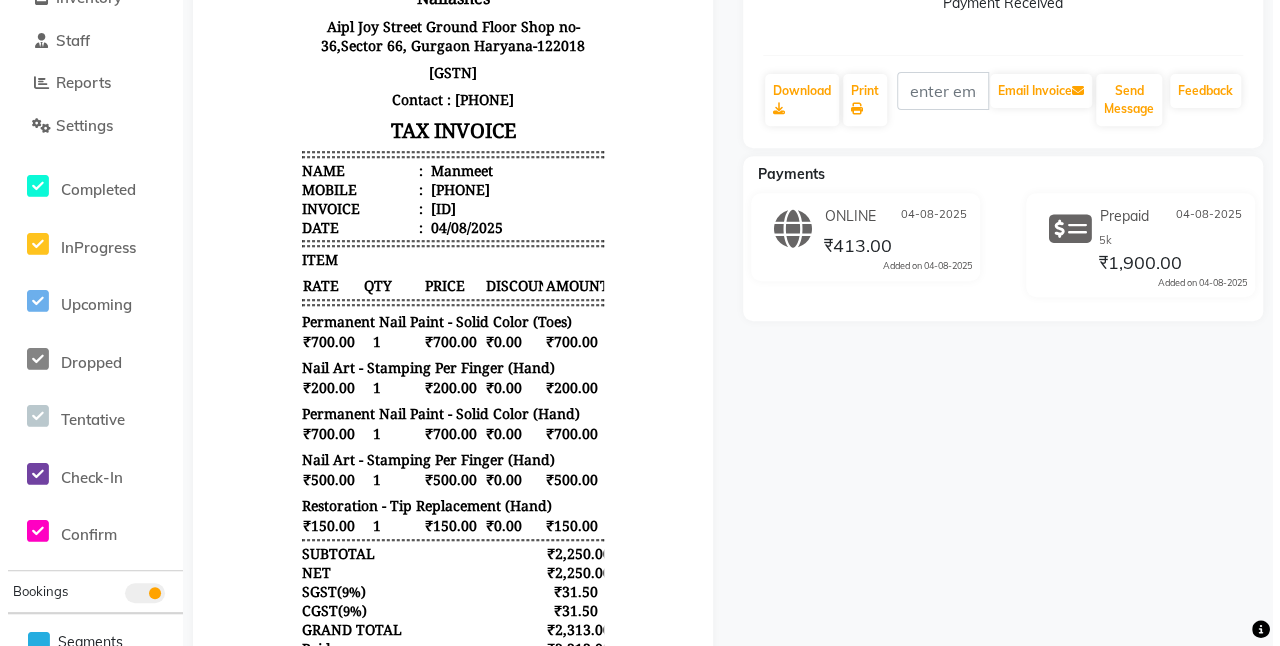 scroll, scrollTop: 0, scrollLeft: 0, axis: both 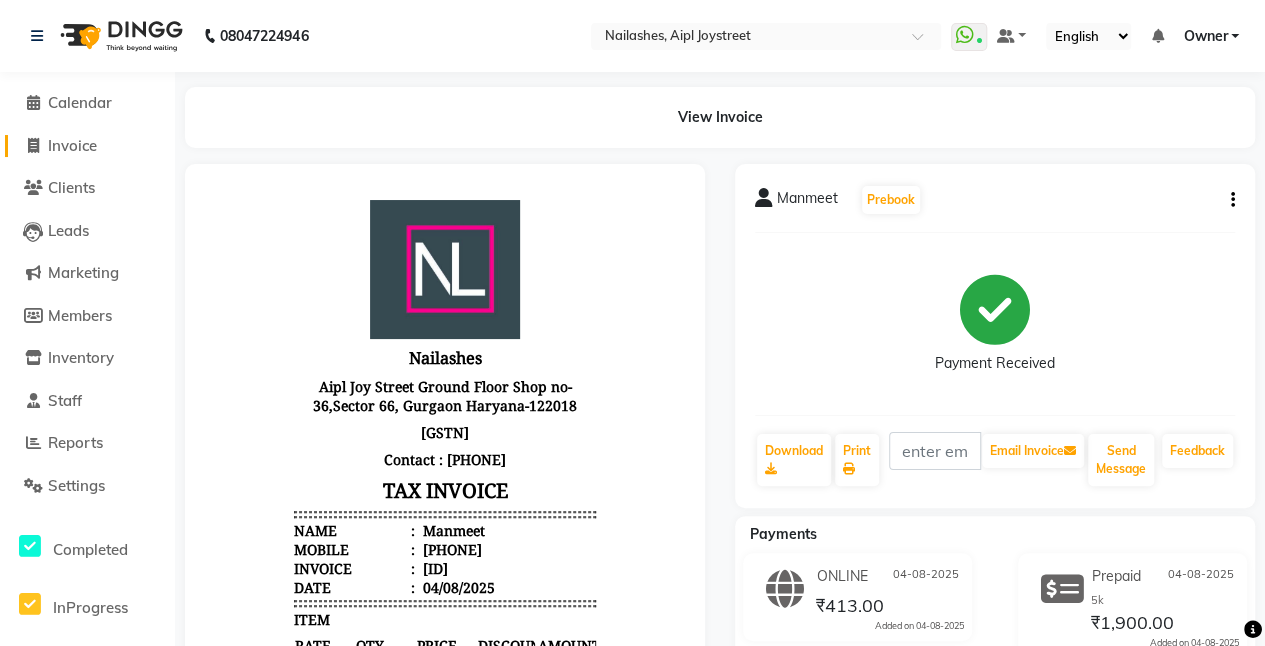 click on "Invoice" 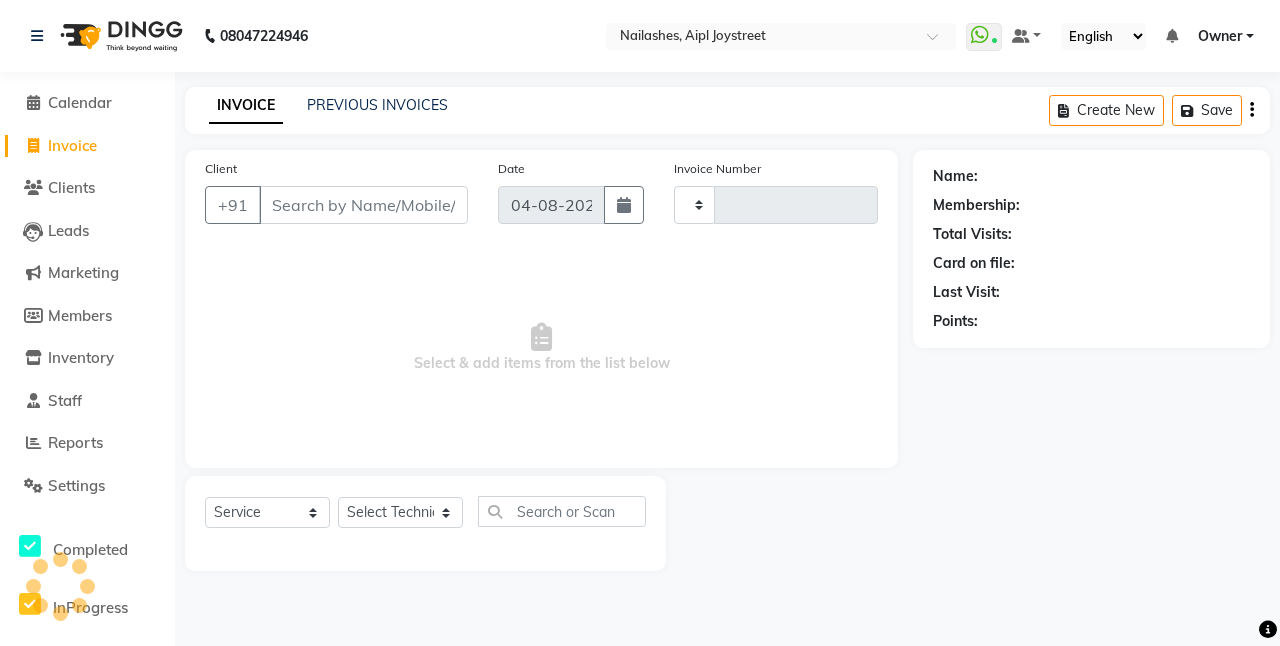 type on "0653" 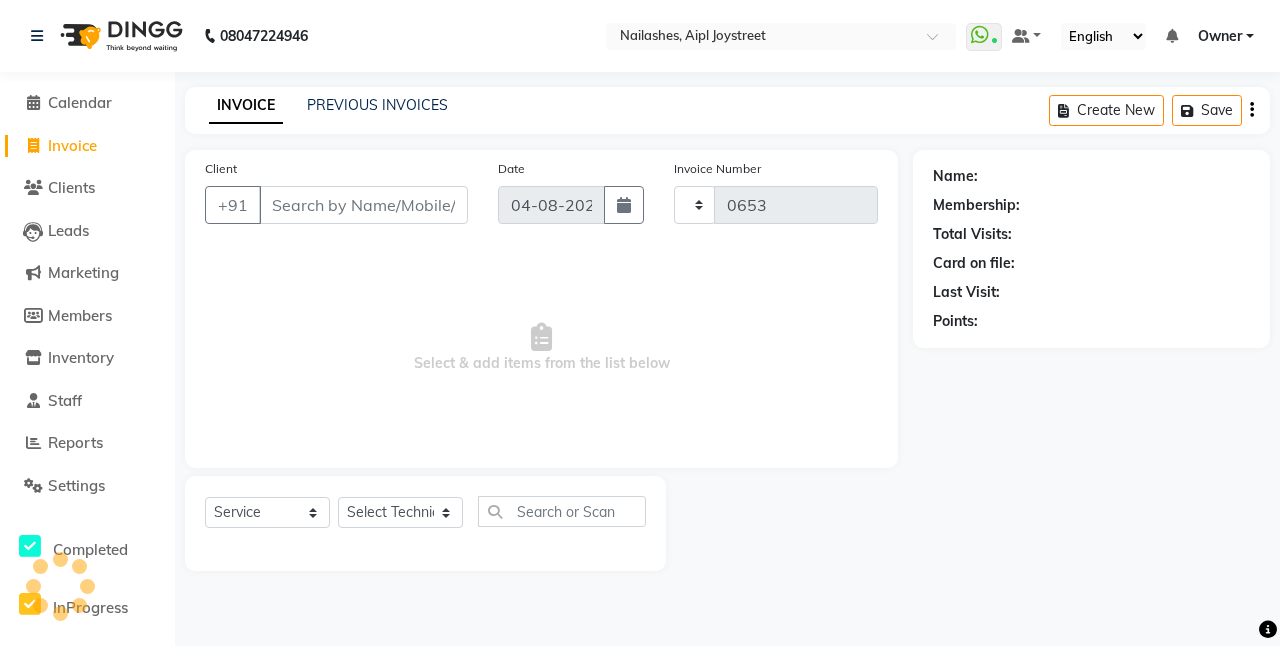 select on "[NUMBER]" 